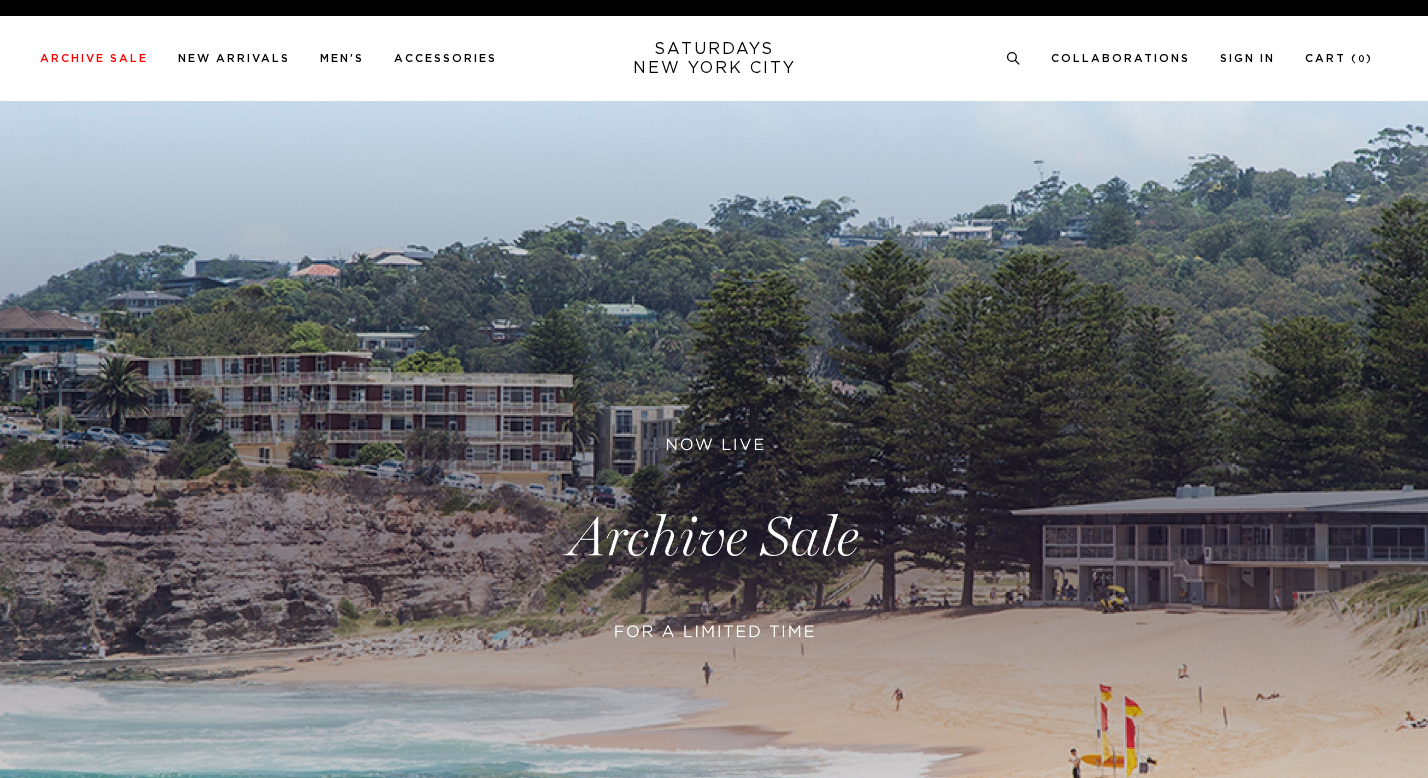 scroll, scrollTop: 0, scrollLeft: 0, axis: both 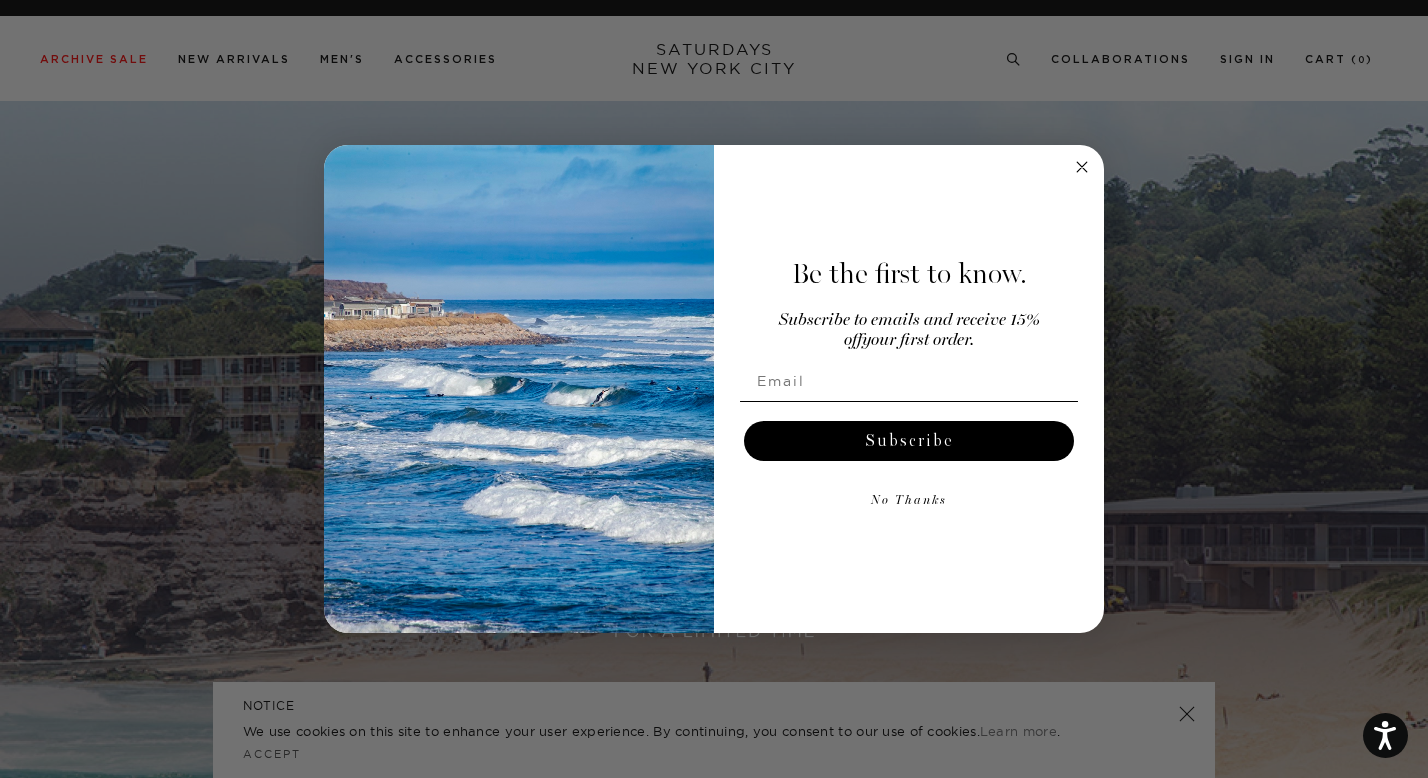 click 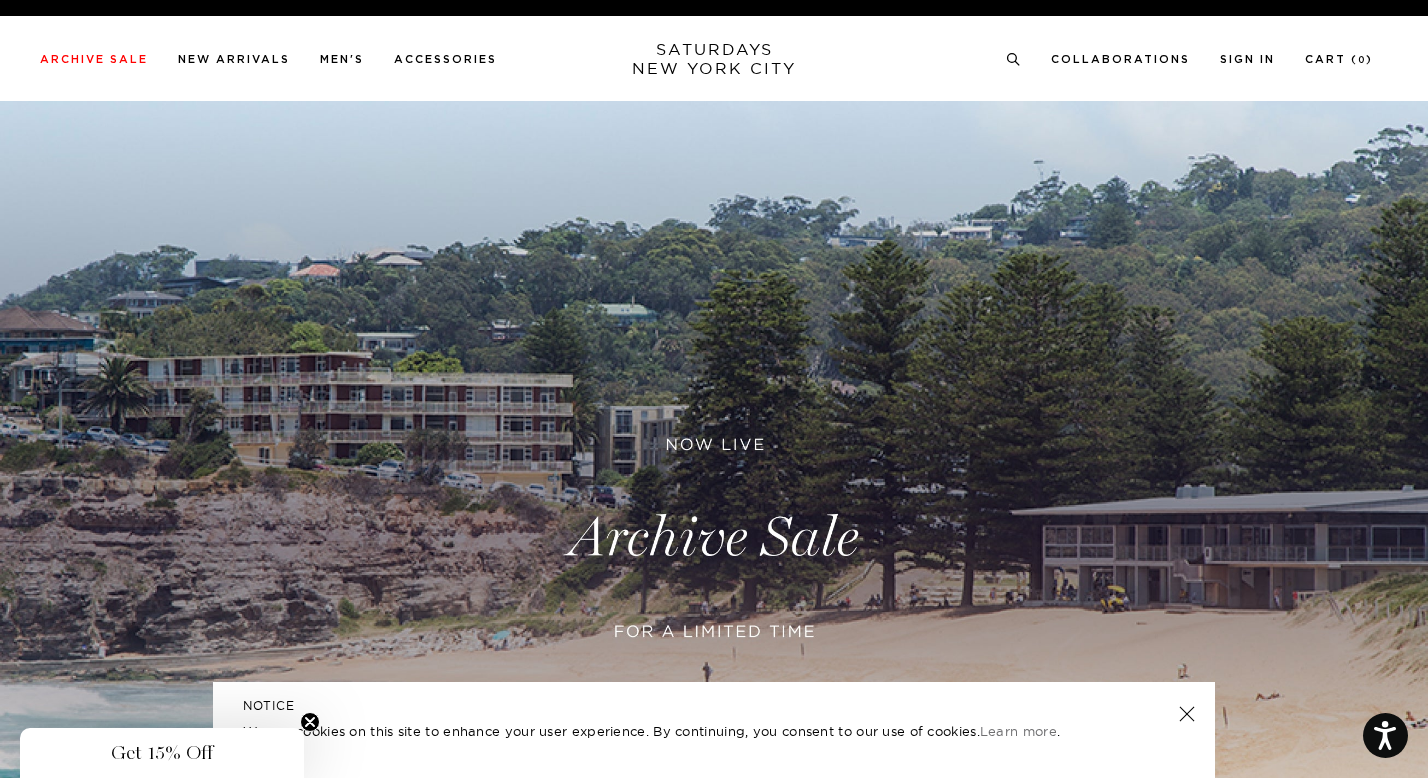 click at bounding box center (1187, 714) 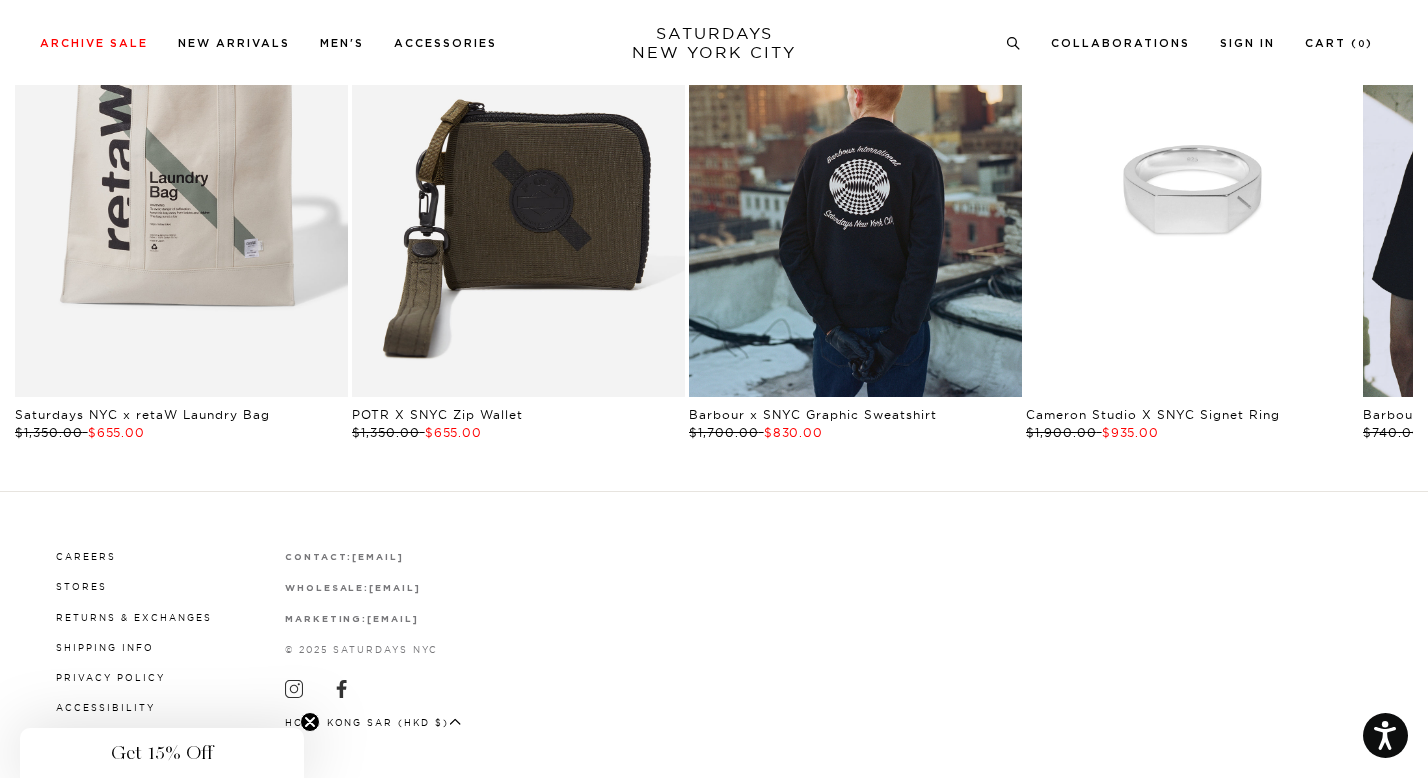 scroll, scrollTop: 3880, scrollLeft: 0, axis: vertical 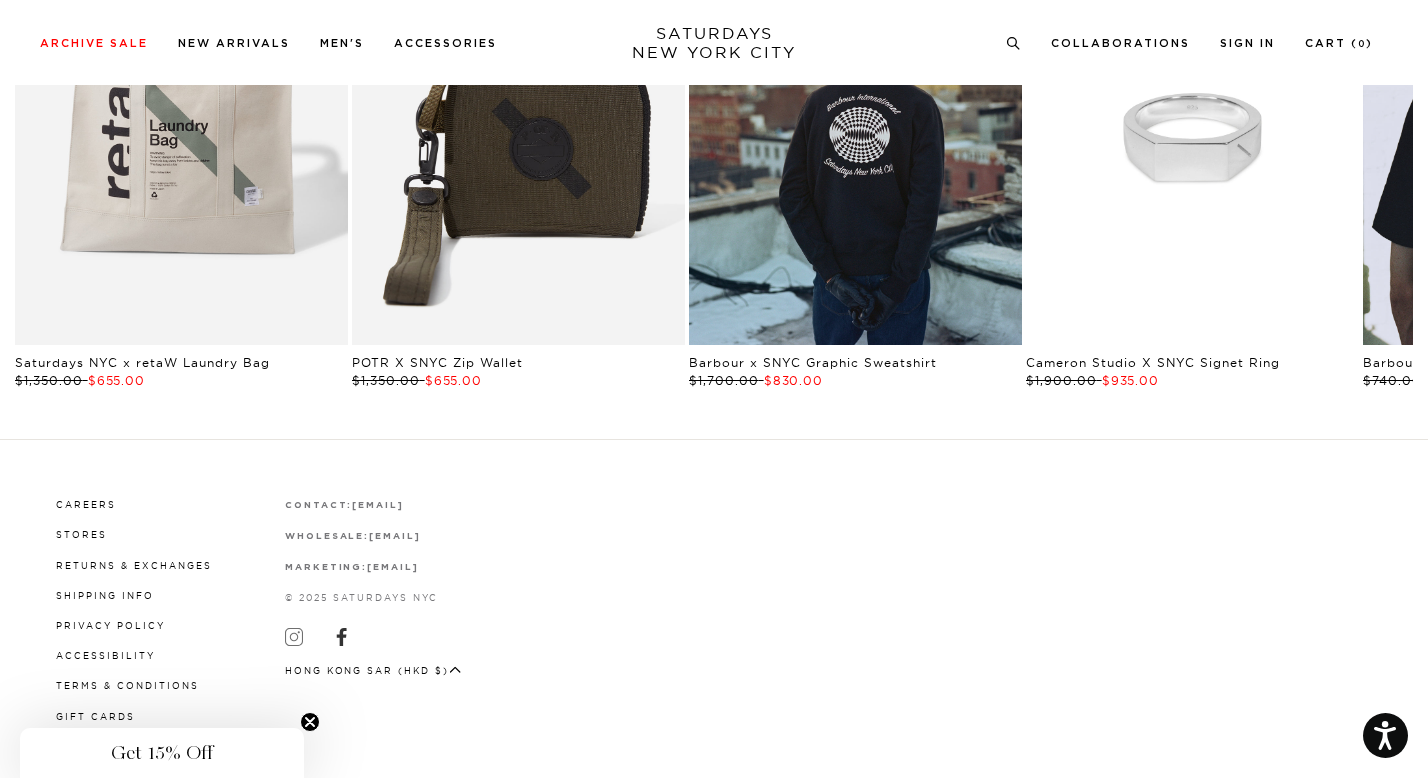 click 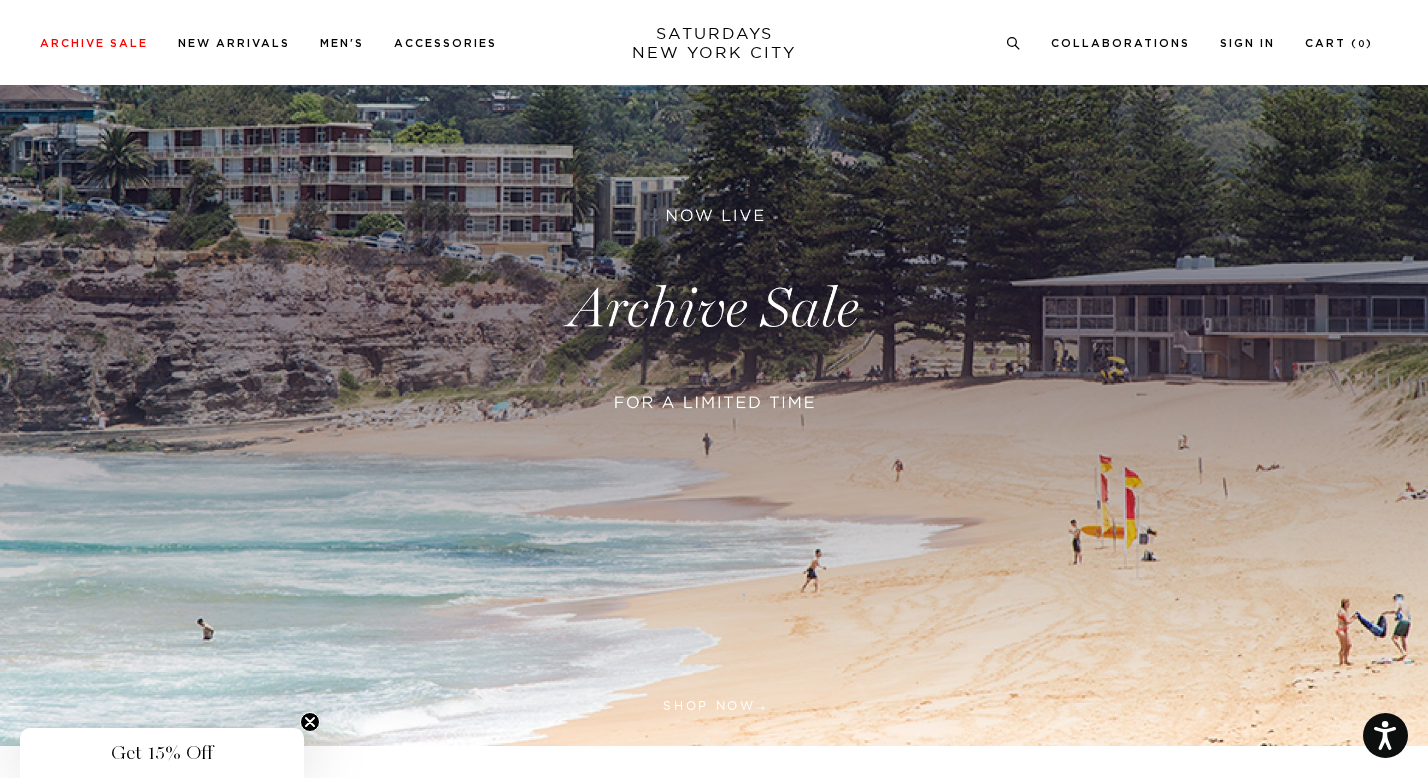scroll, scrollTop: 0, scrollLeft: 0, axis: both 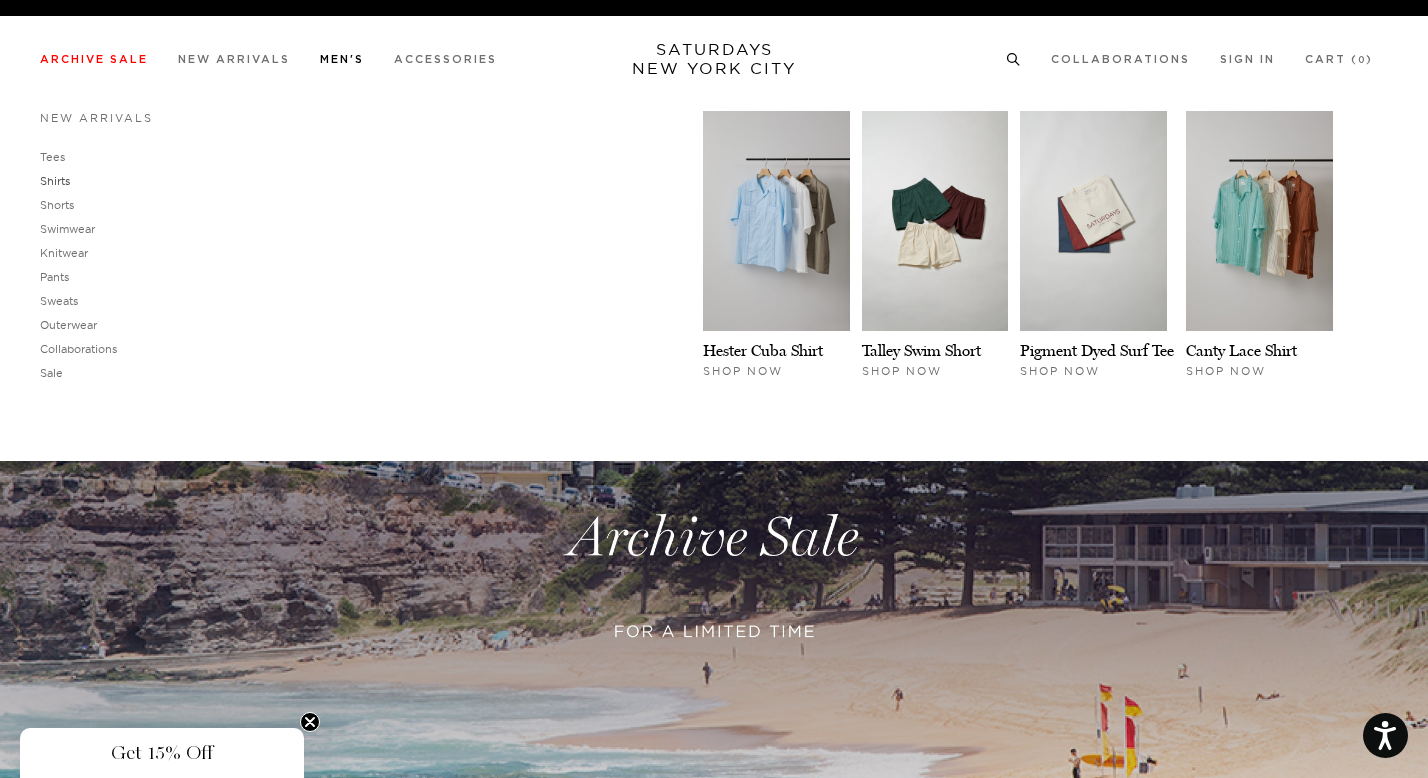 click on "Shirts" at bounding box center (55, 181) 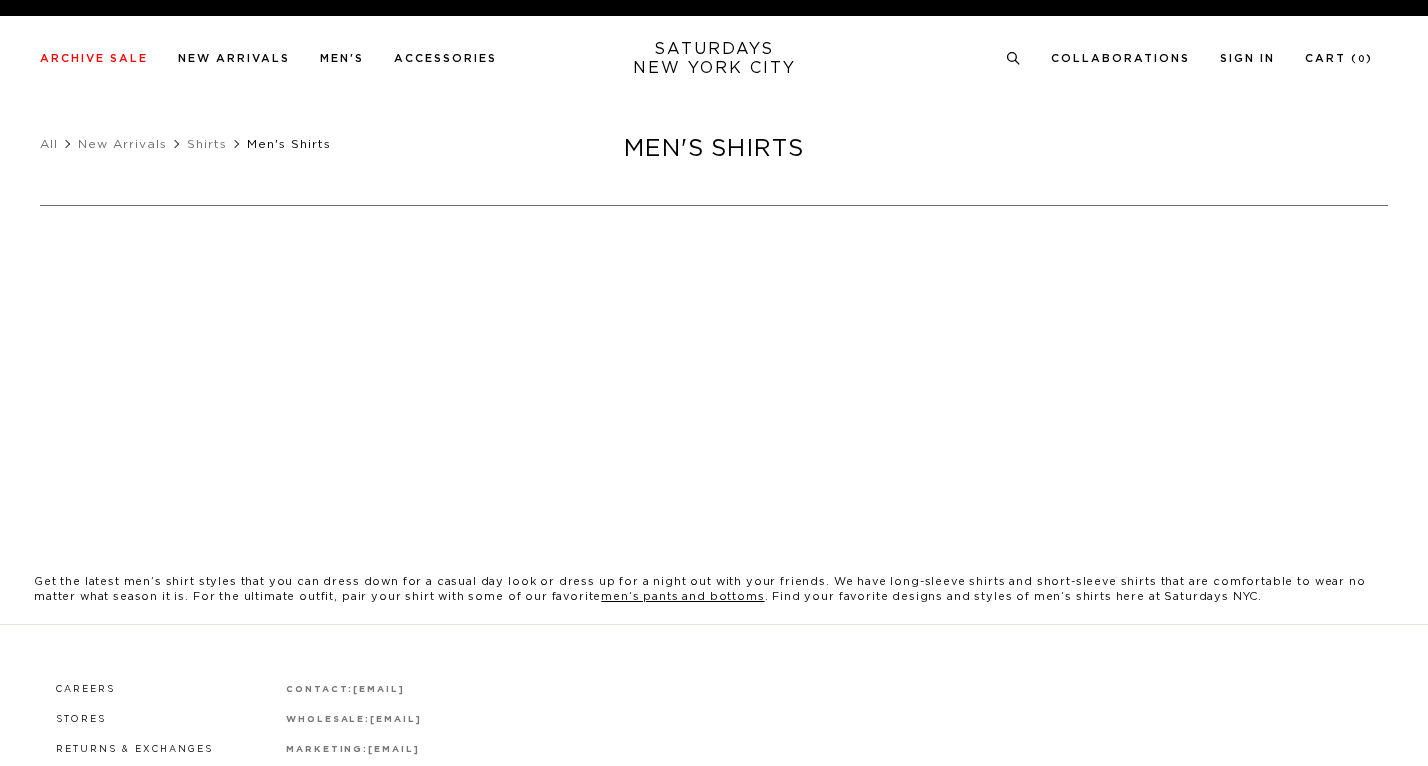 scroll, scrollTop: 76, scrollLeft: 0, axis: vertical 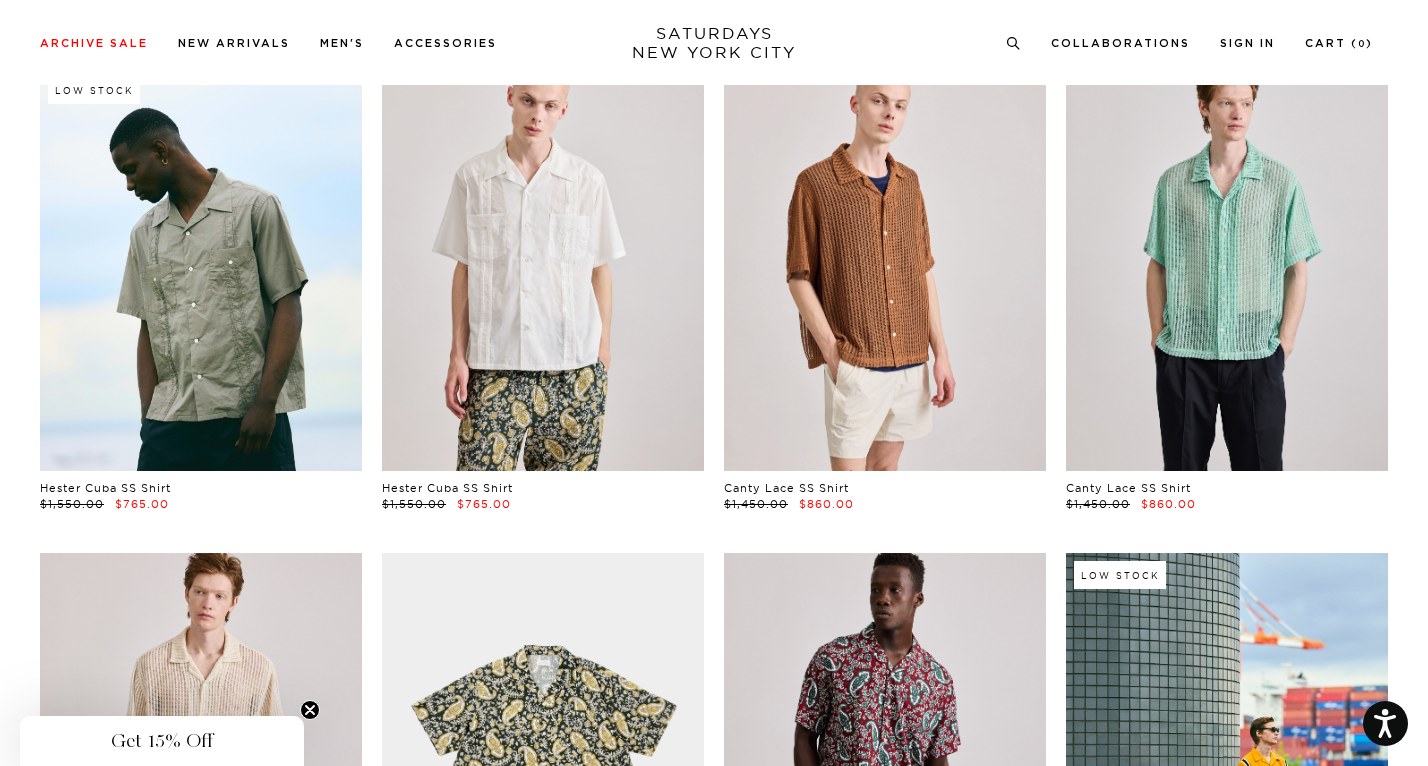 click at bounding box center (201, 269) 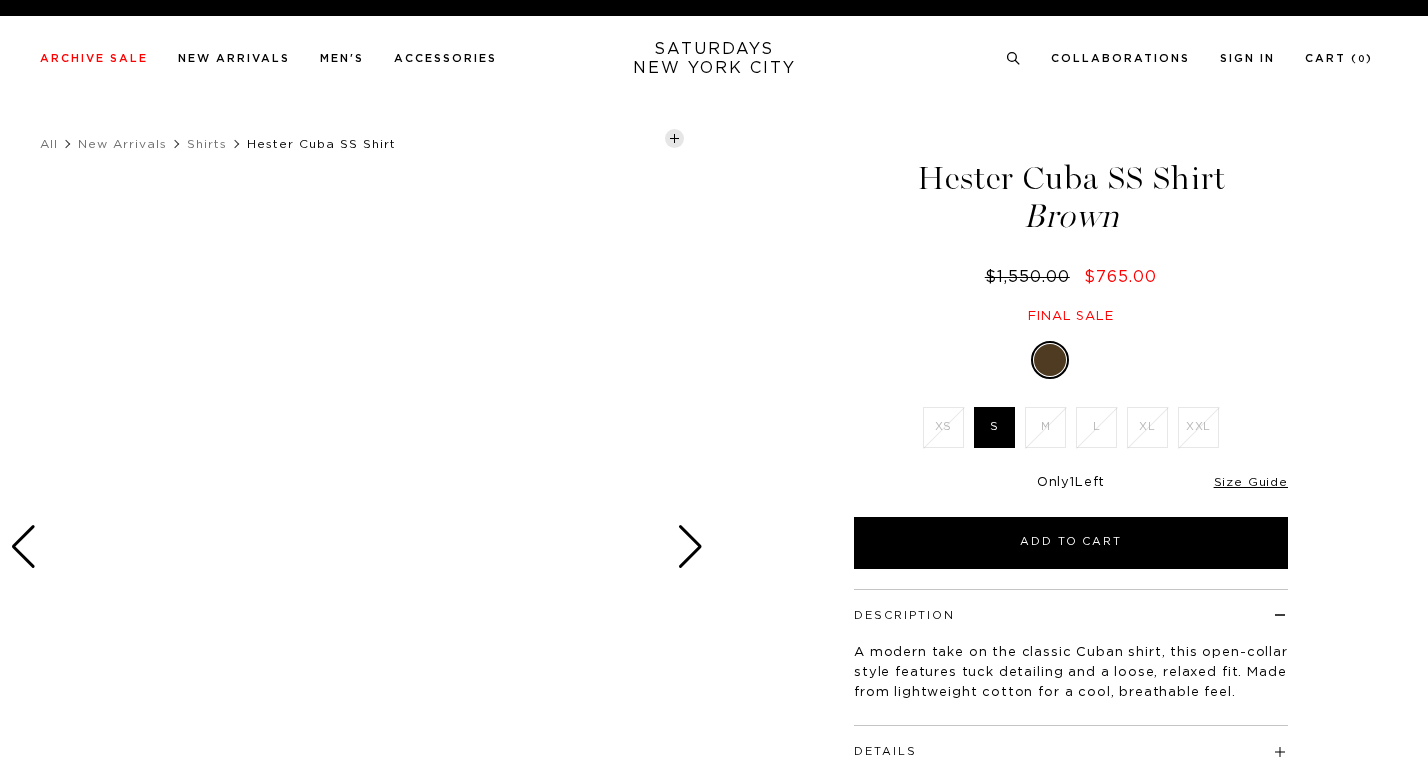 scroll, scrollTop: 0, scrollLeft: 0, axis: both 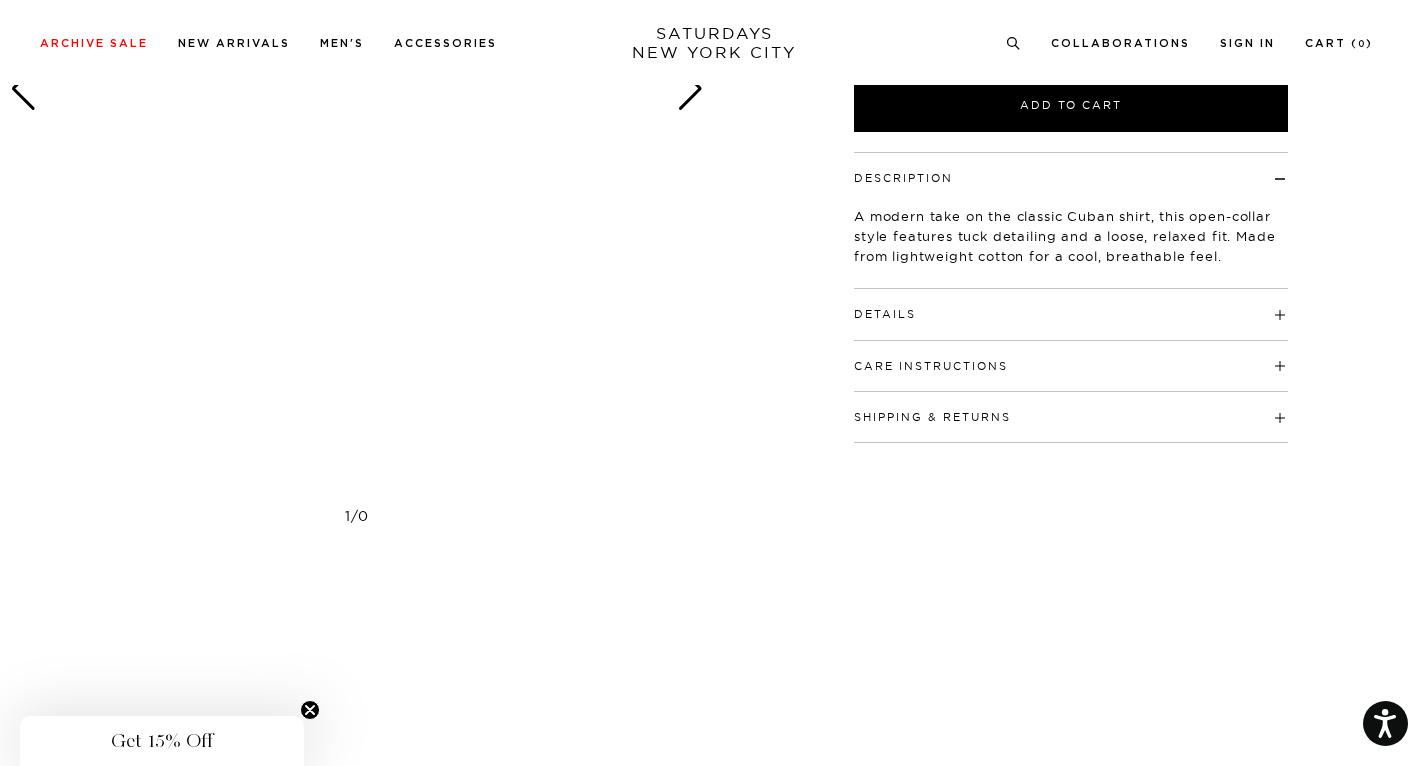 click on "Details" at bounding box center (1071, 305) 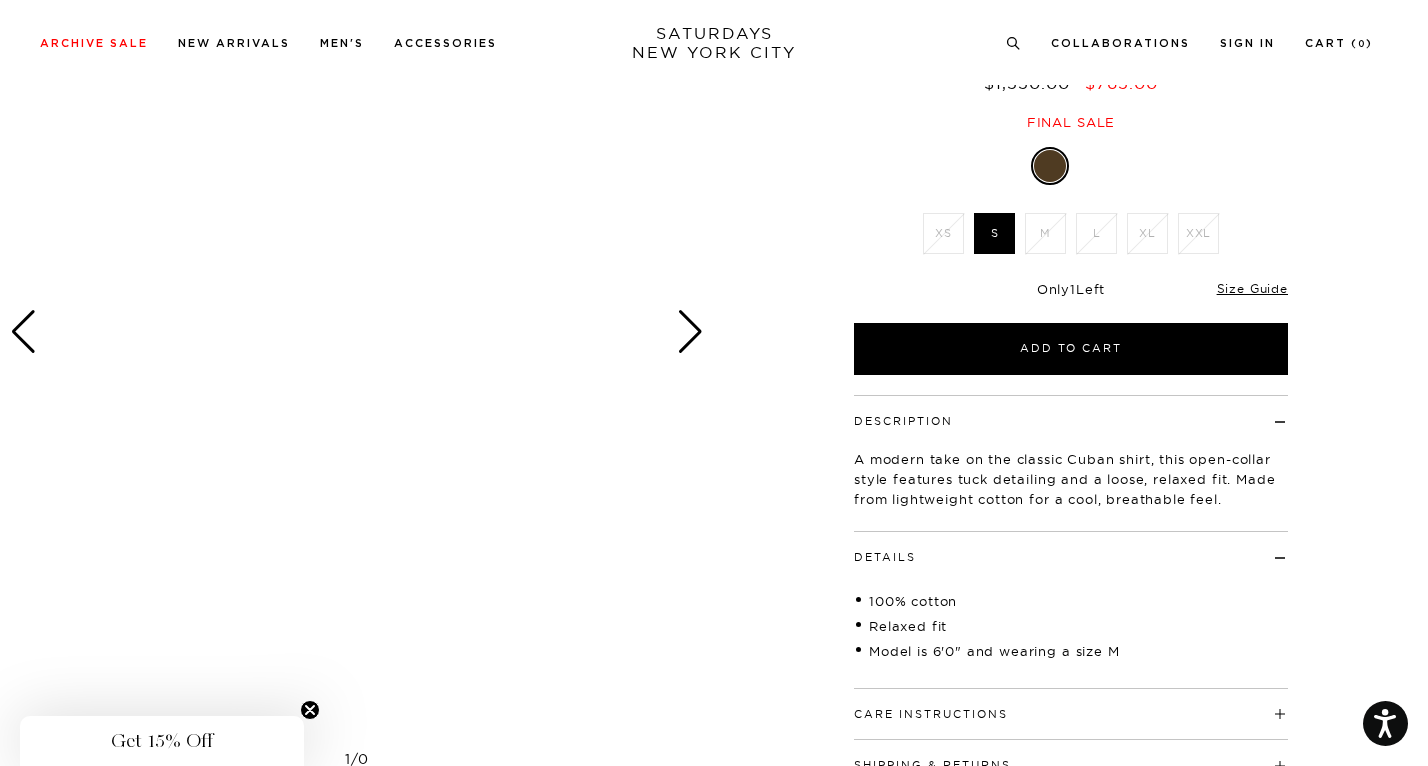 scroll, scrollTop: 0, scrollLeft: 0, axis: both 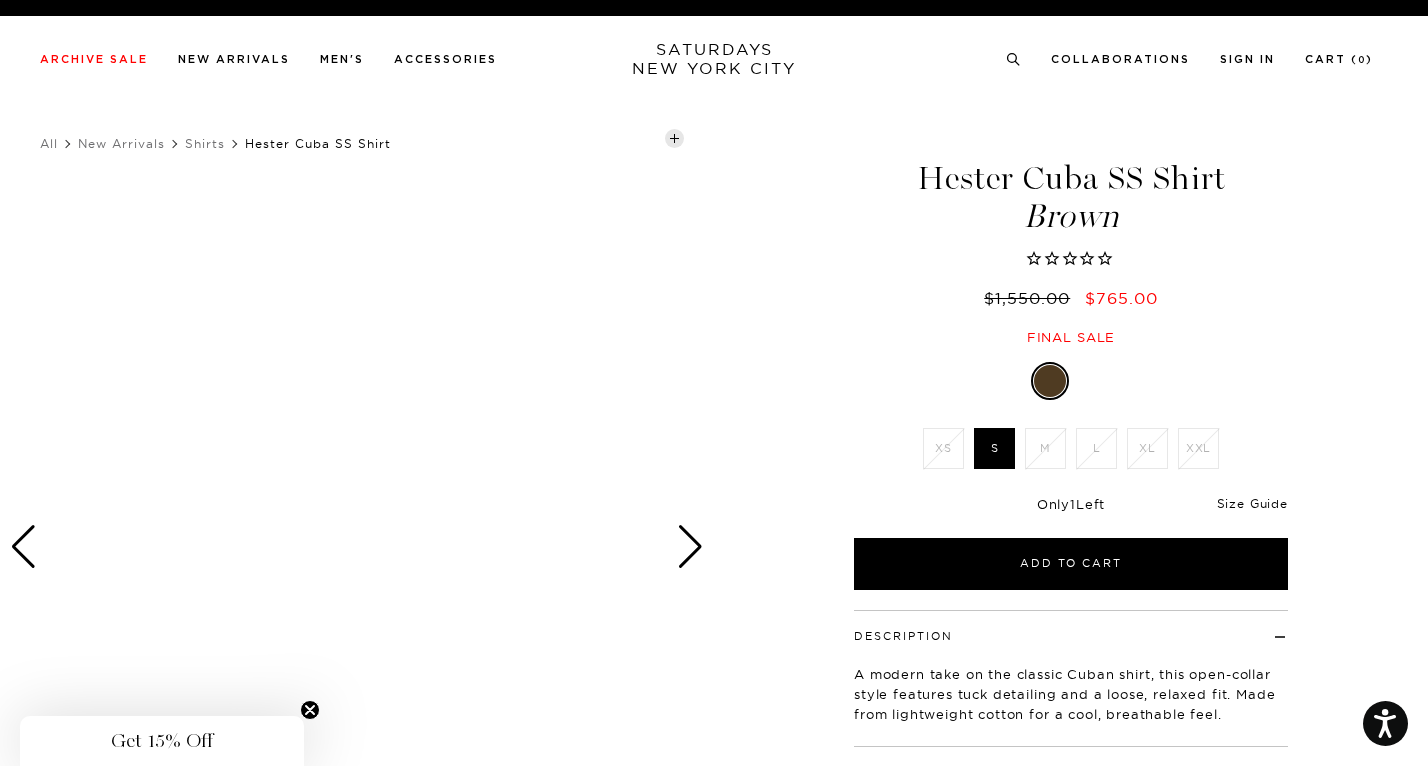 click on "Size Guide" at bounding box center [1252, 503] 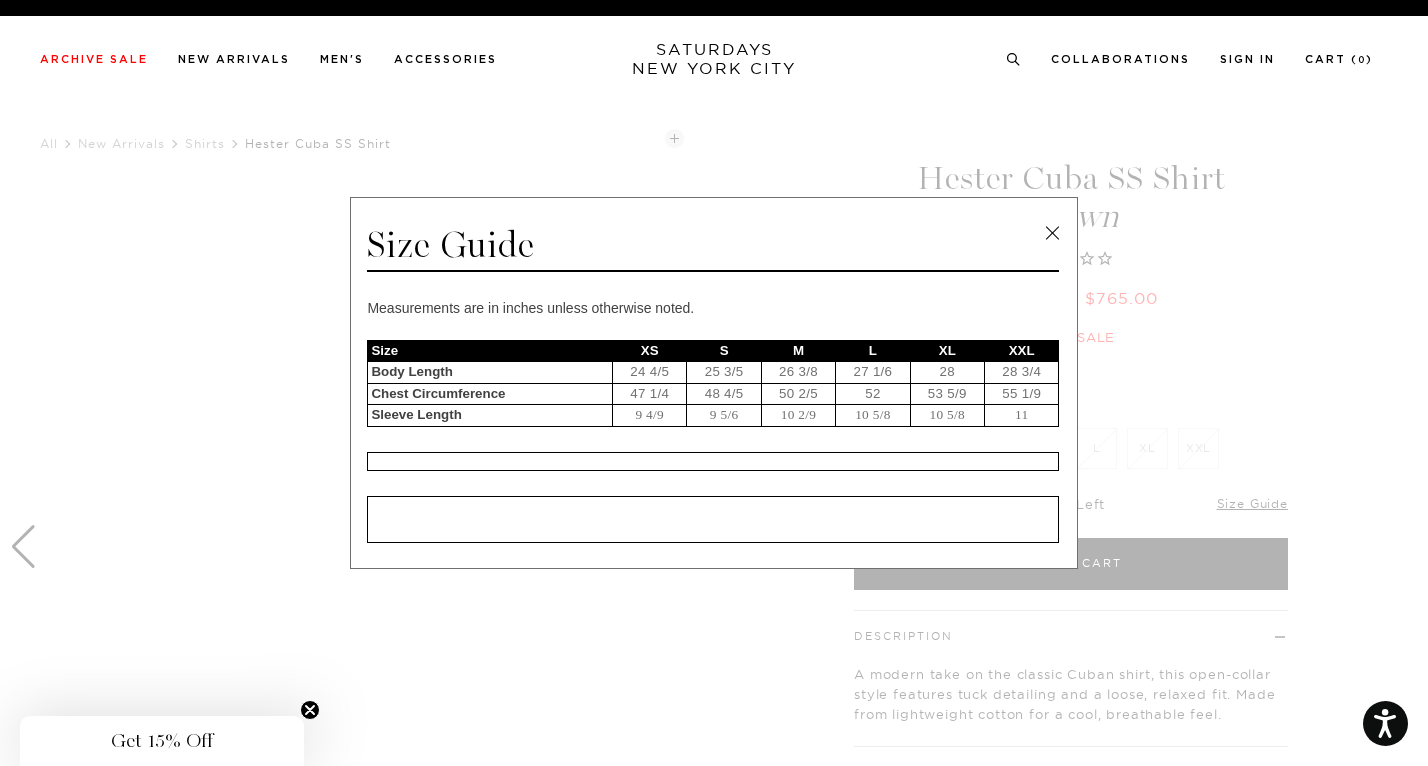 click at bounding box center (1052, 233) 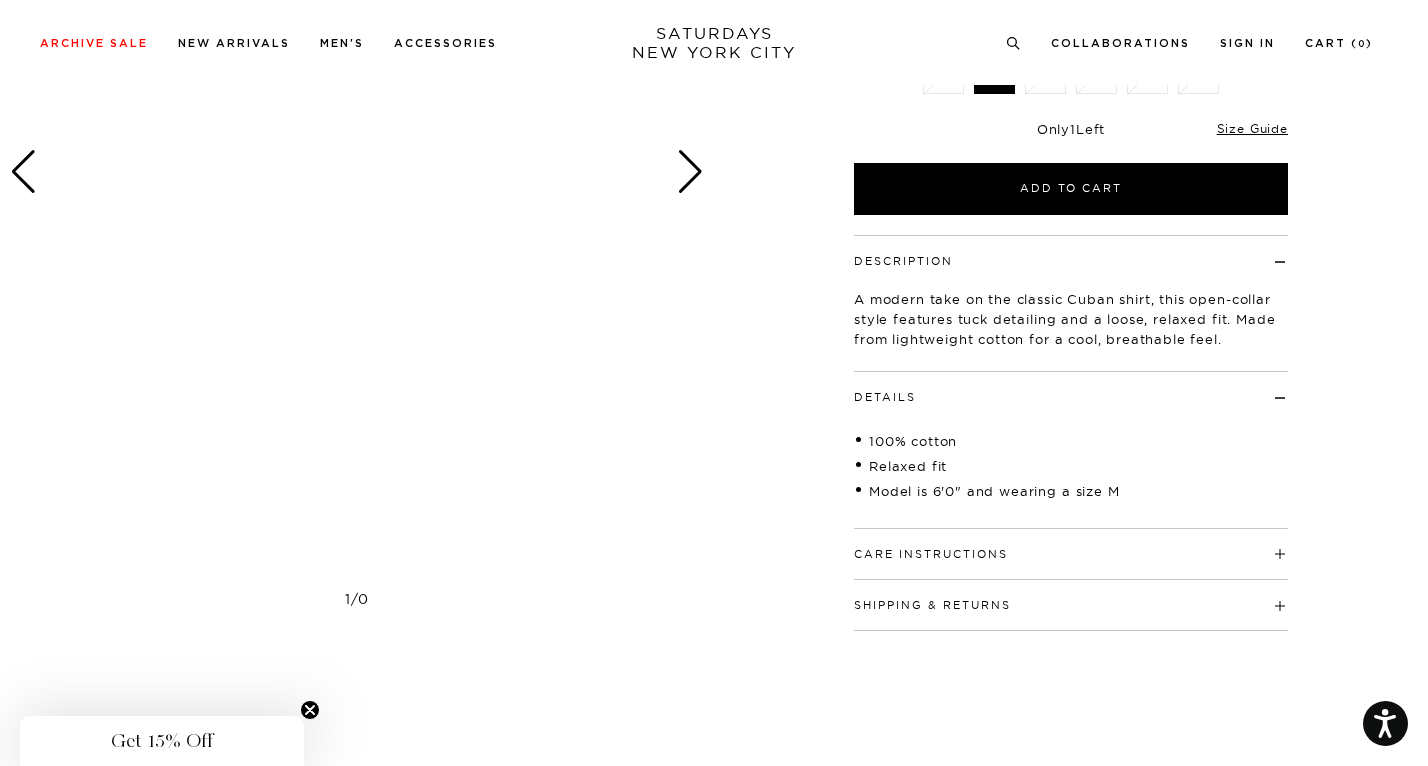 scroll, scrollTop: 372, scrollLeft: 0, axis: vertical 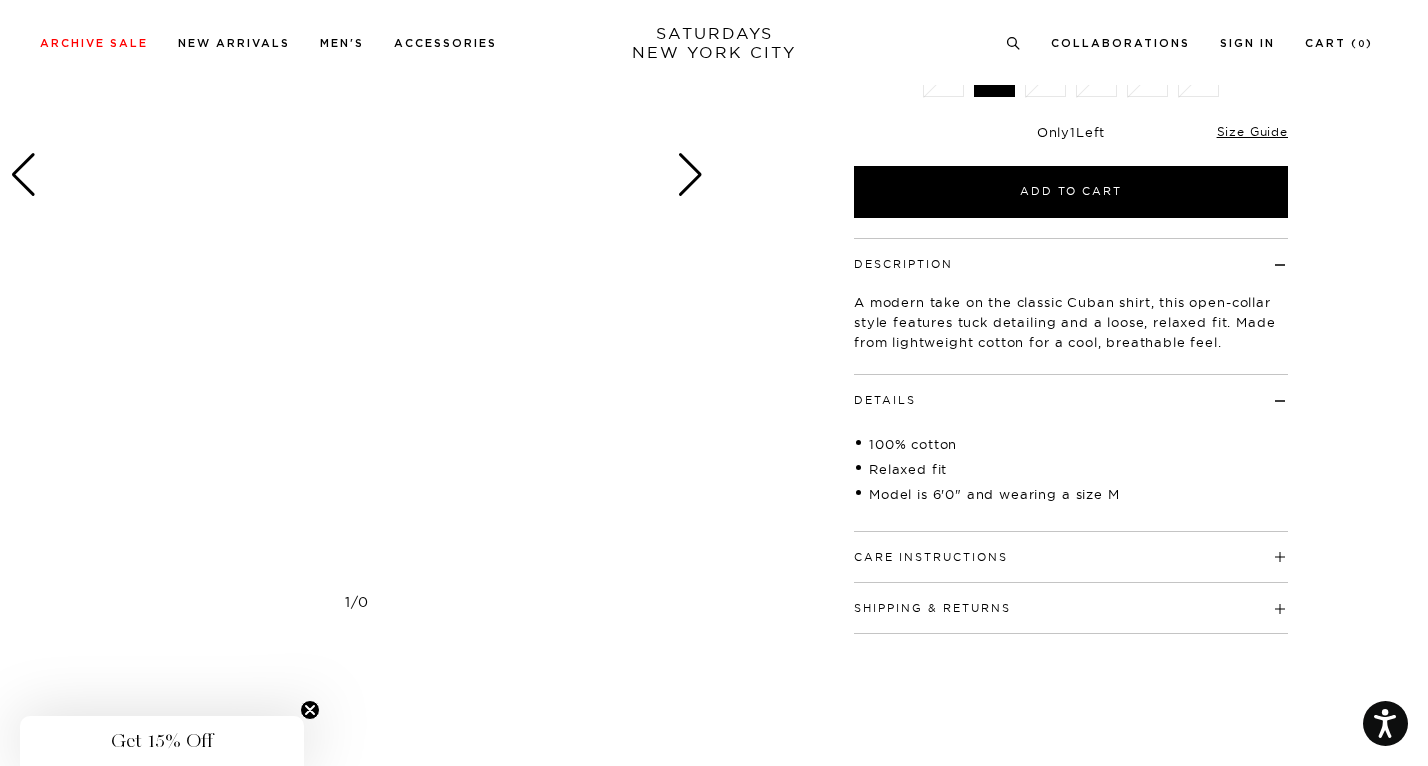 click at bounding box center [690, 175] 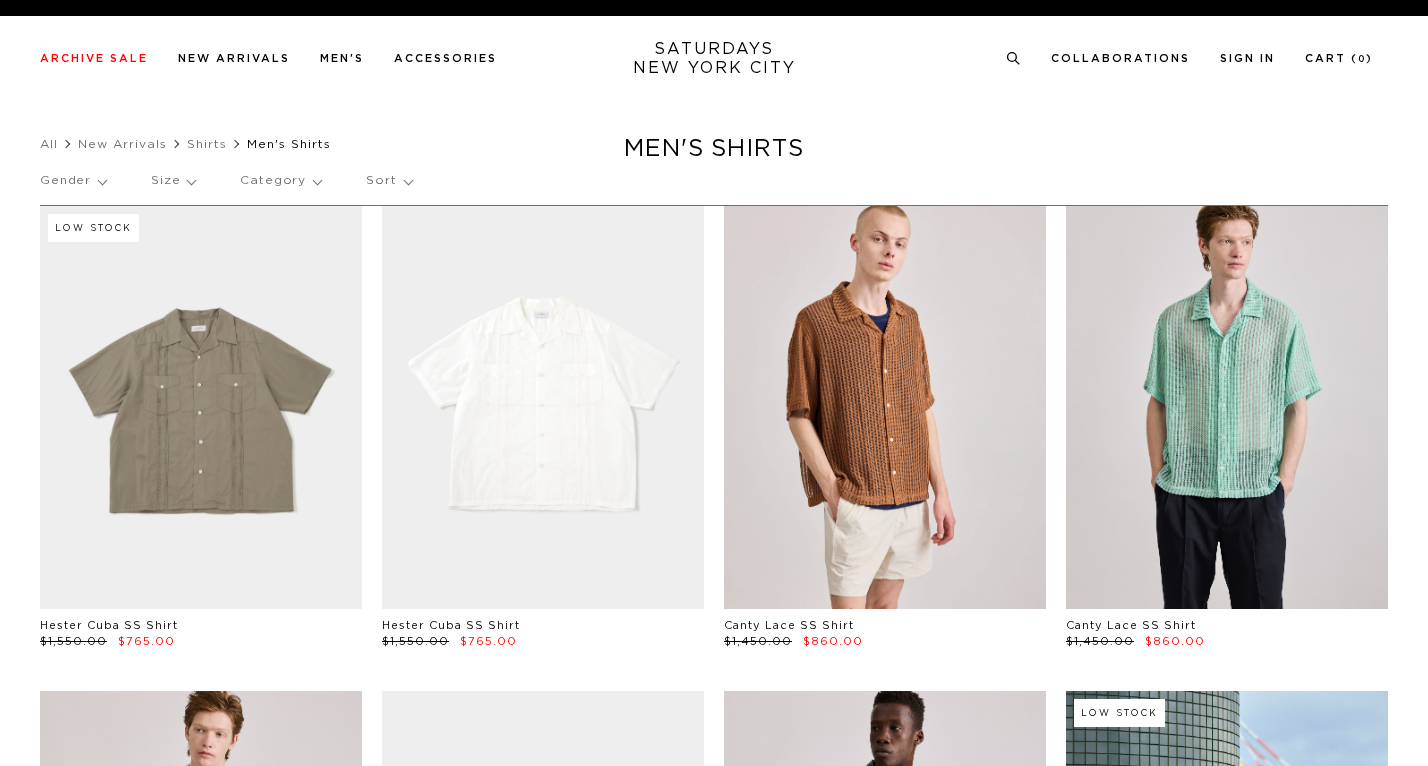 scroll, scrollTop: 138, scrollLeft: 0, axis: vertical 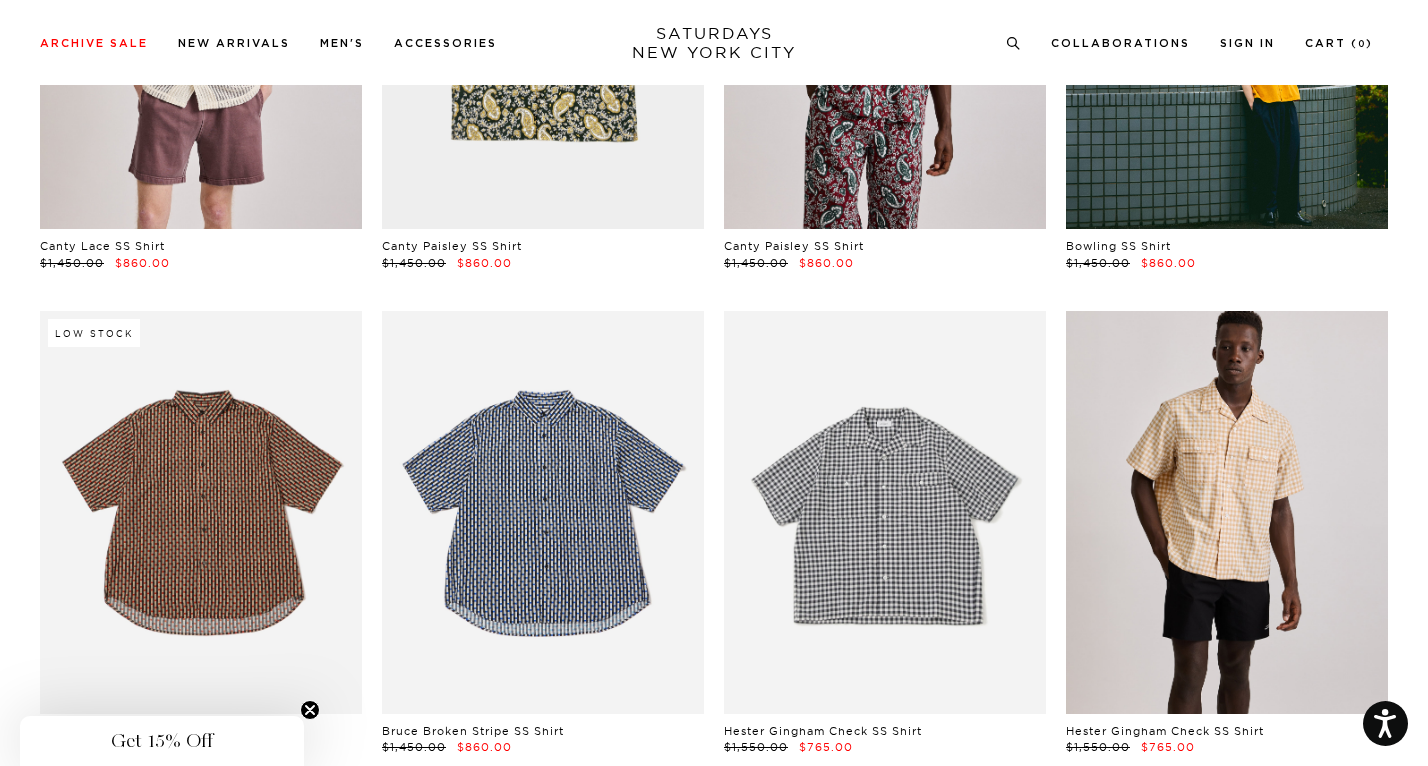click at bounding box center [885, 512] 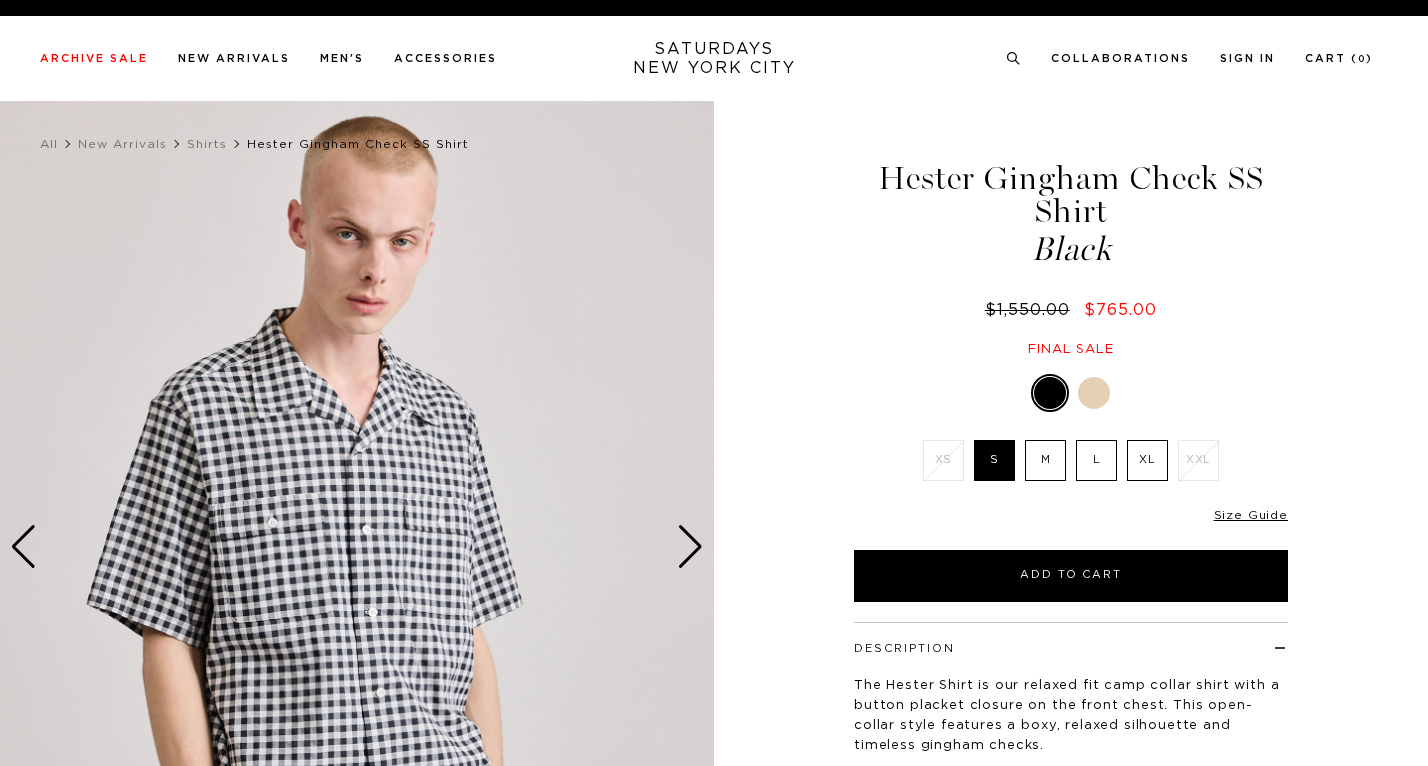 scroll, scrollTop: 0, scrollLeft: 0, axis: both 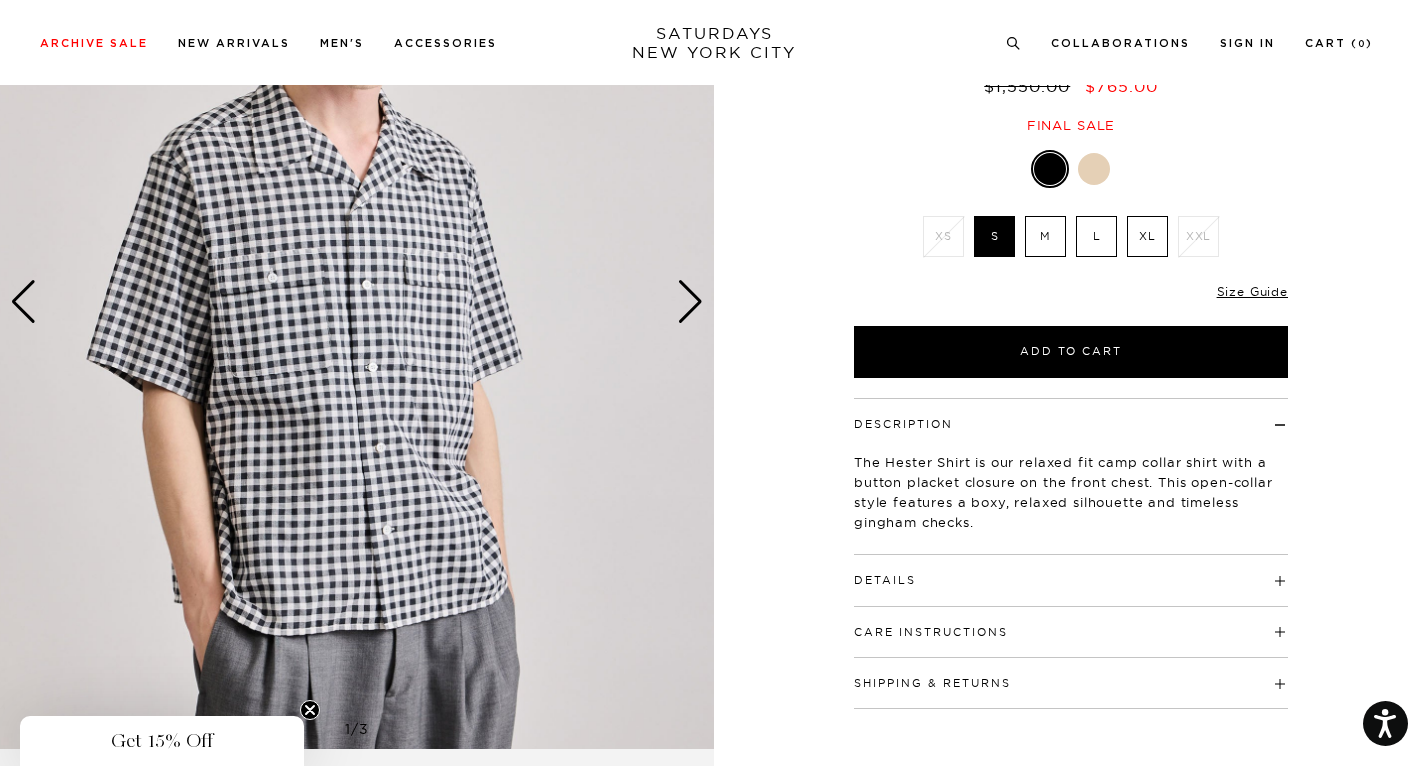 click at bounding box center [690, 302] 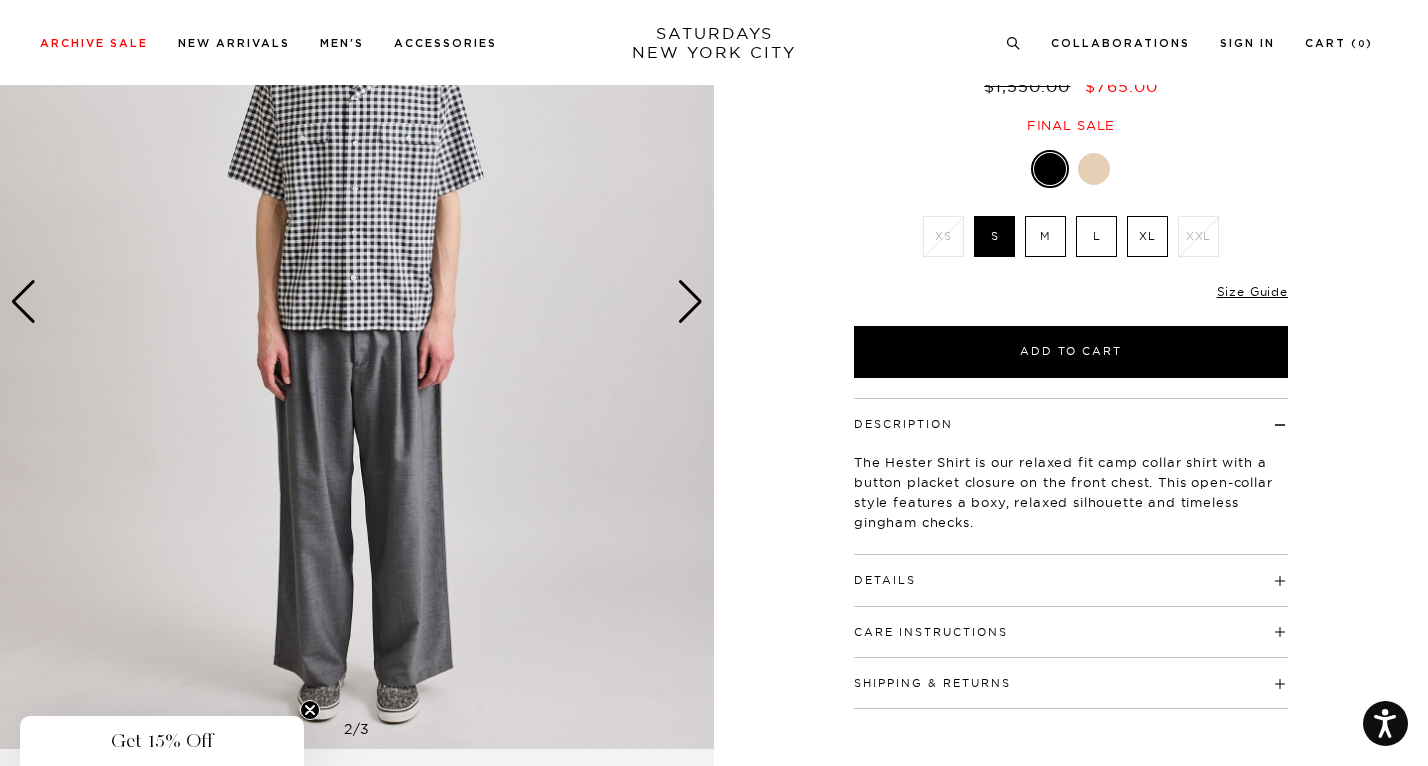 scroll, scrollTop: 73, scrollLeft: 0, axis: vertical 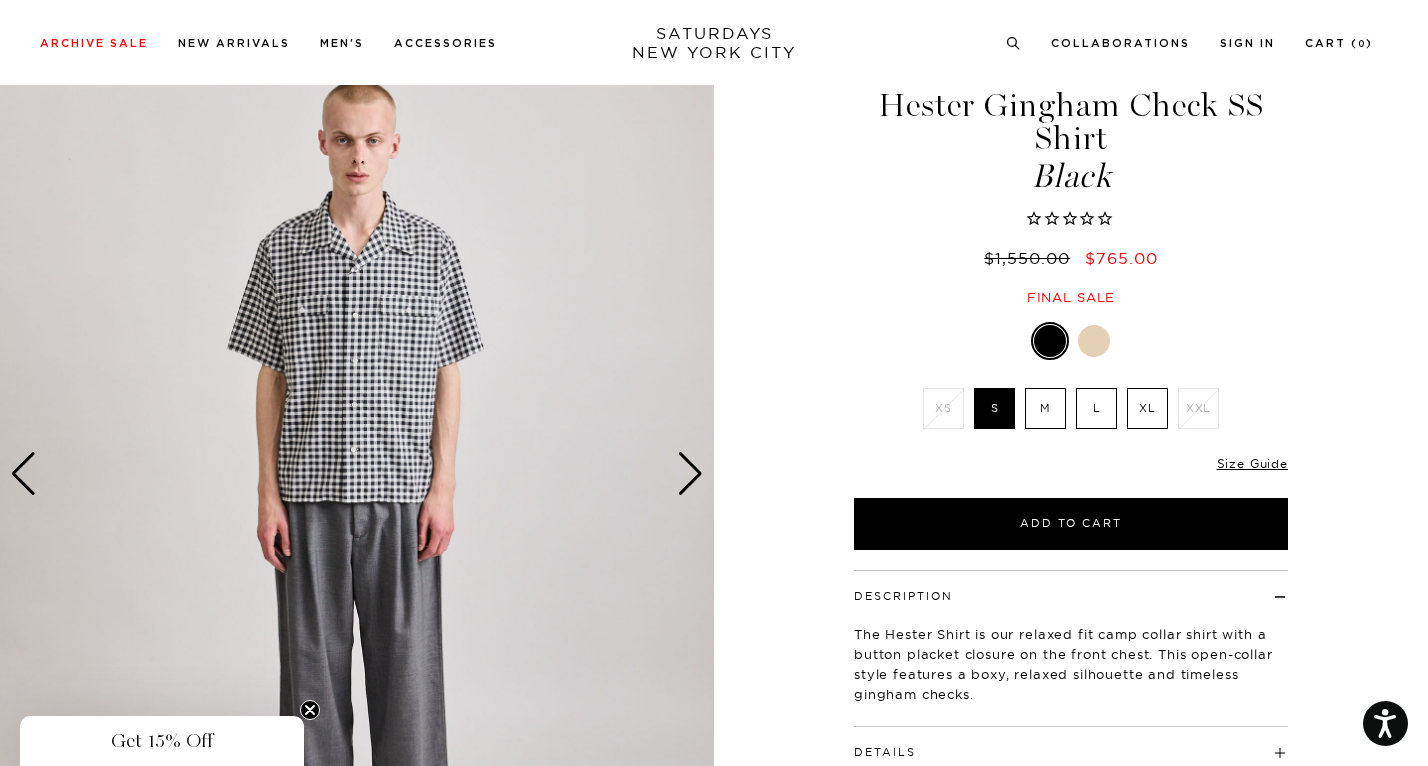 click at bounding box center (690, 474) 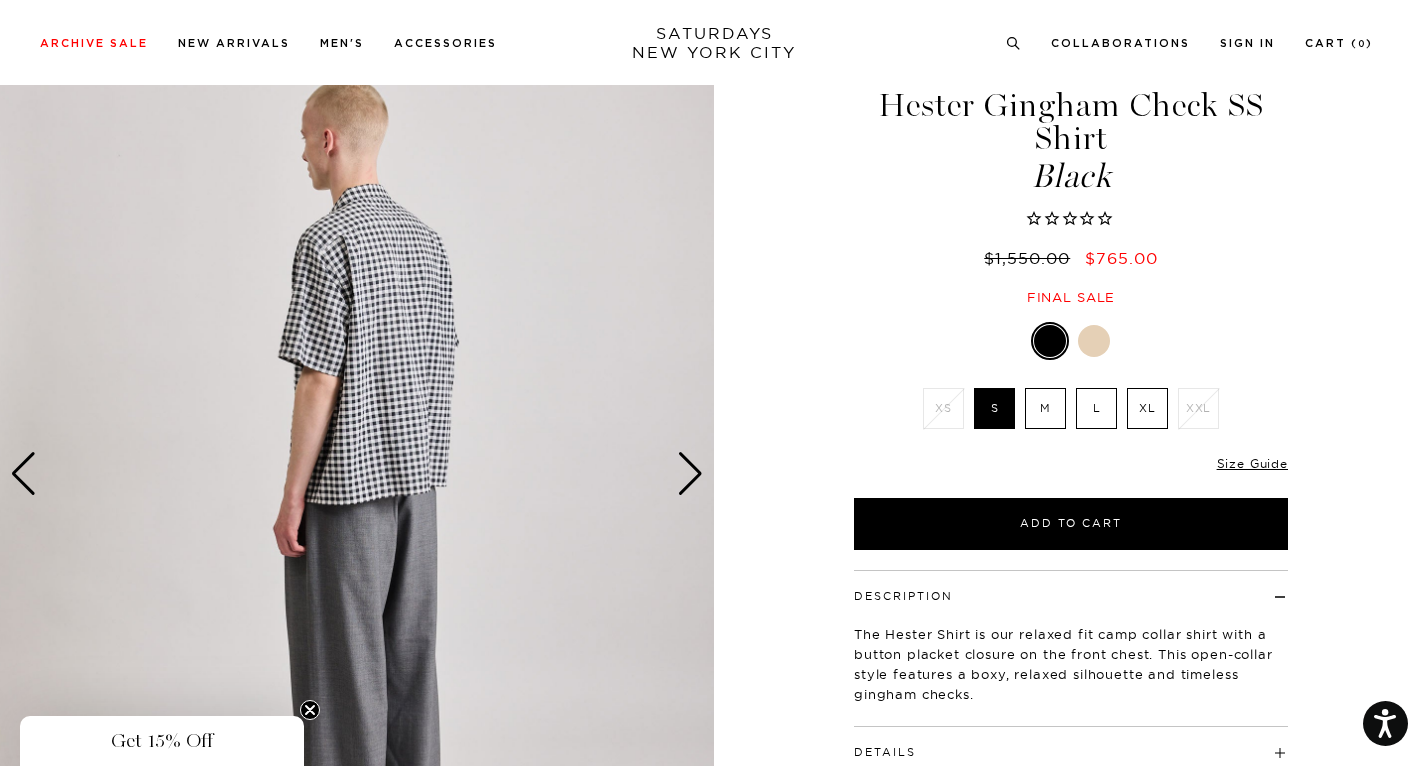 click at bounding box center [690, 474] 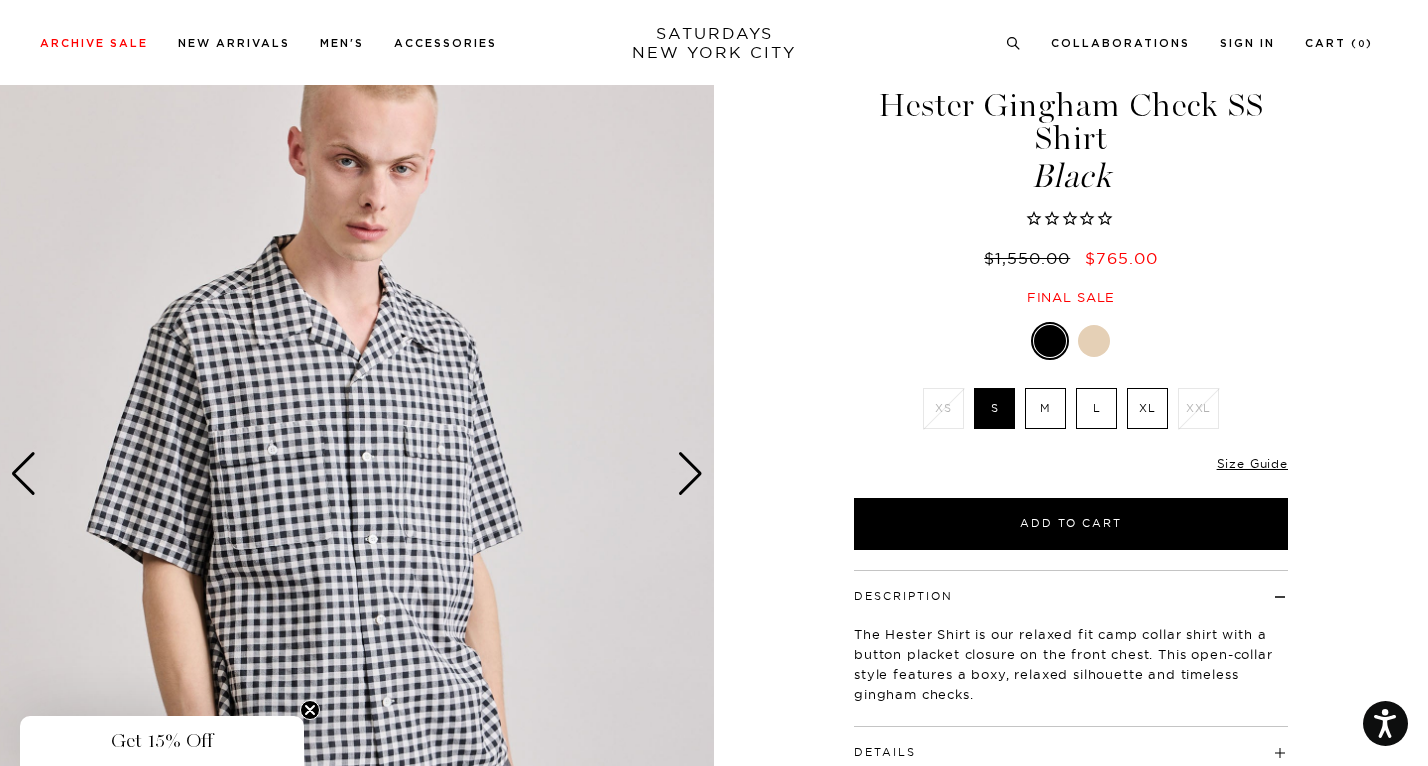click at bounding box center [690, 474] 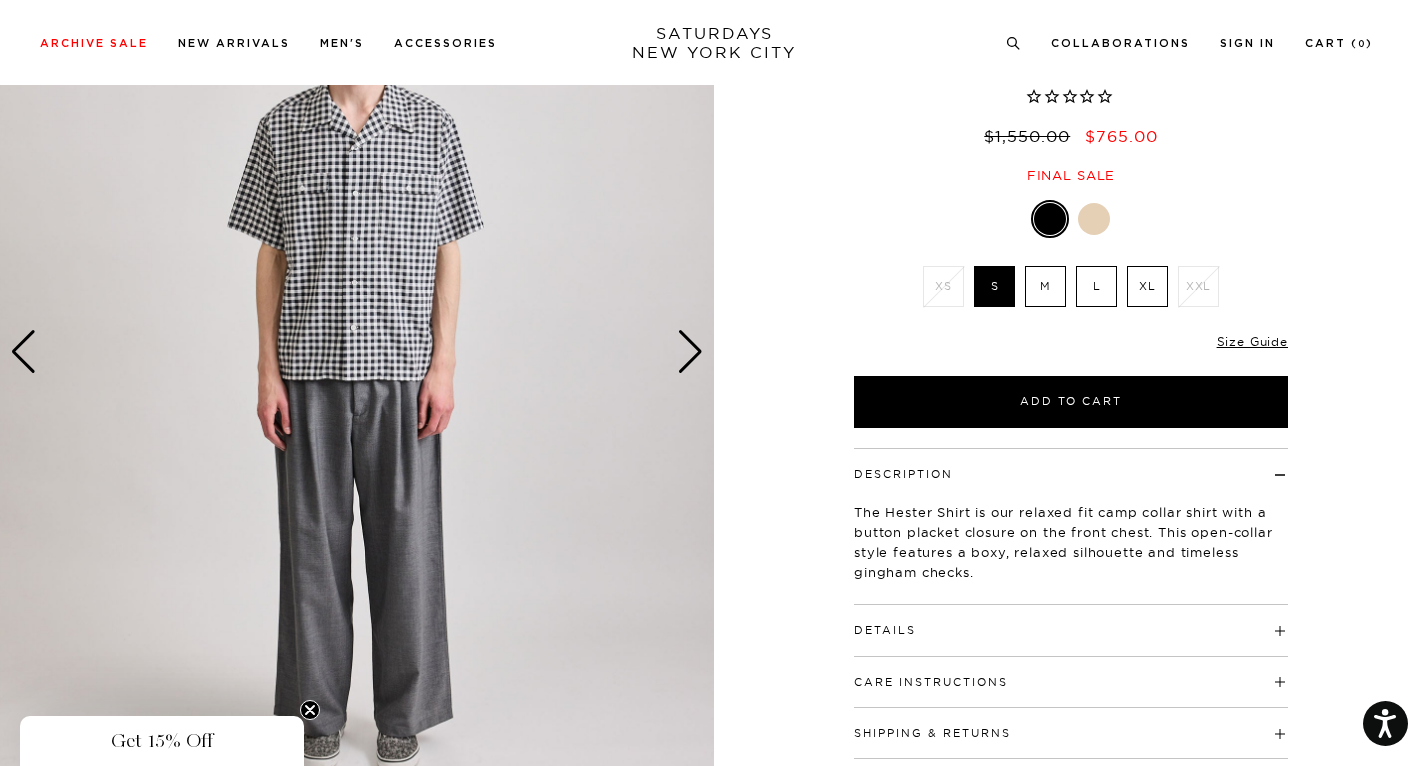 scroll, scrollTop: 182, scrollLeft: 0, axis: vertical 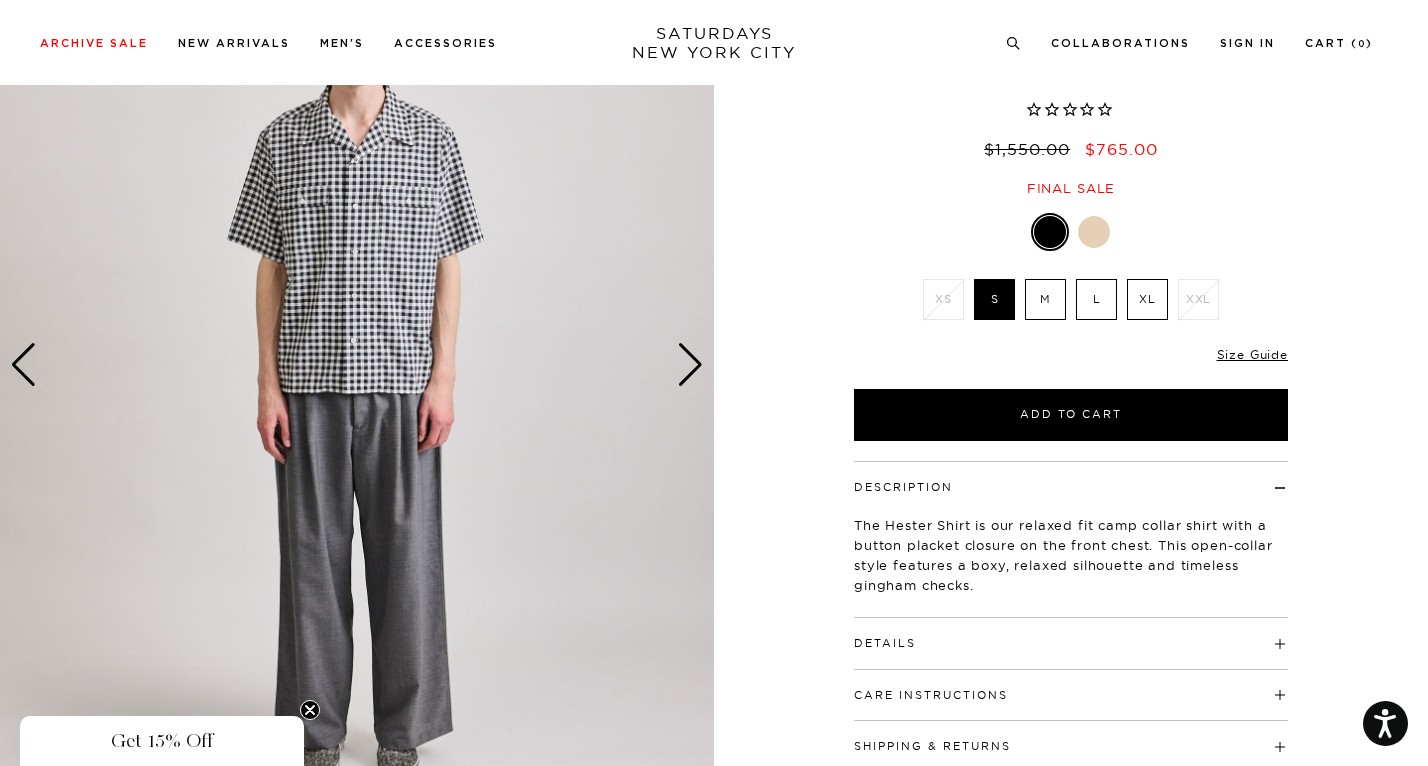 click at bounding box center (1094, 232) 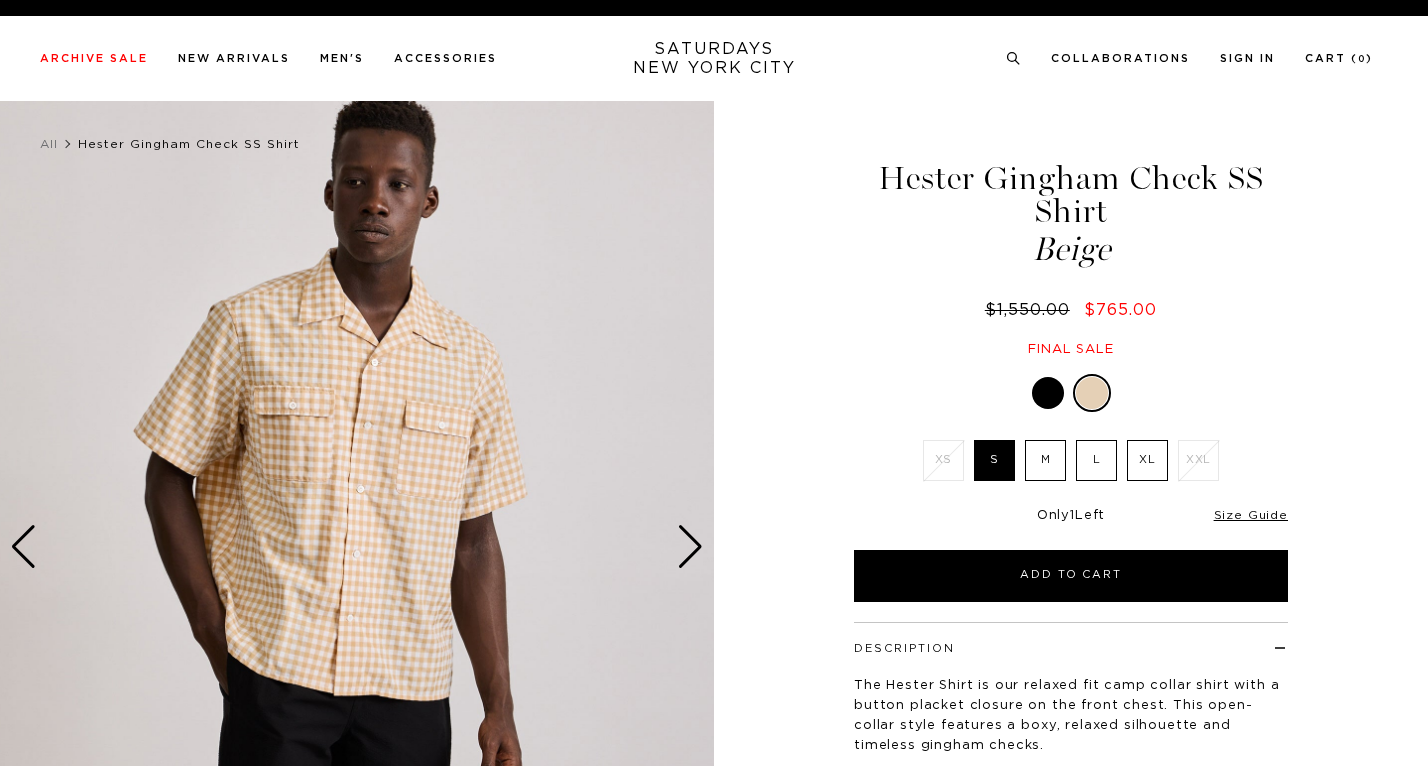 scroll, scrollTop: 0, scrollLeft: 0, axis: both 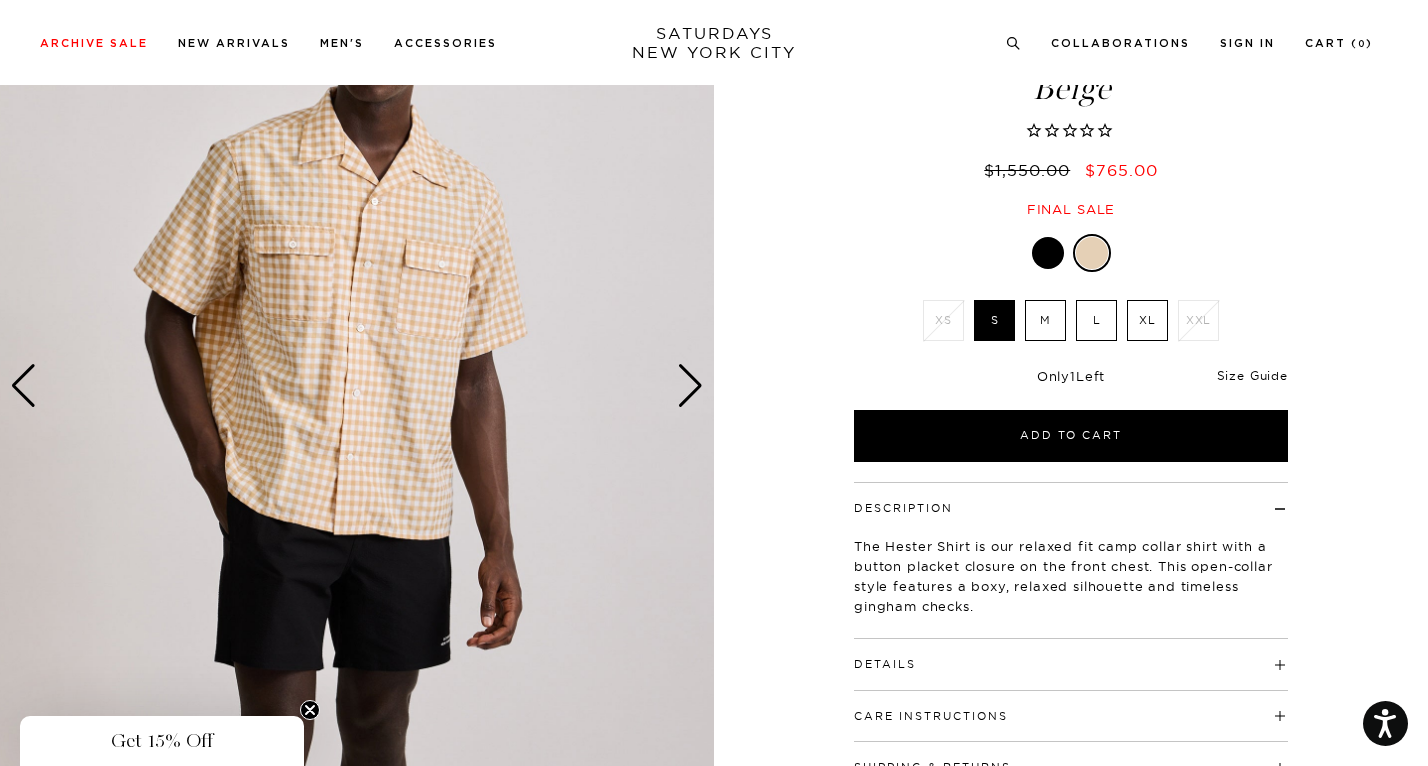 click on "Size Guide" at bounding box center [1252, 375] 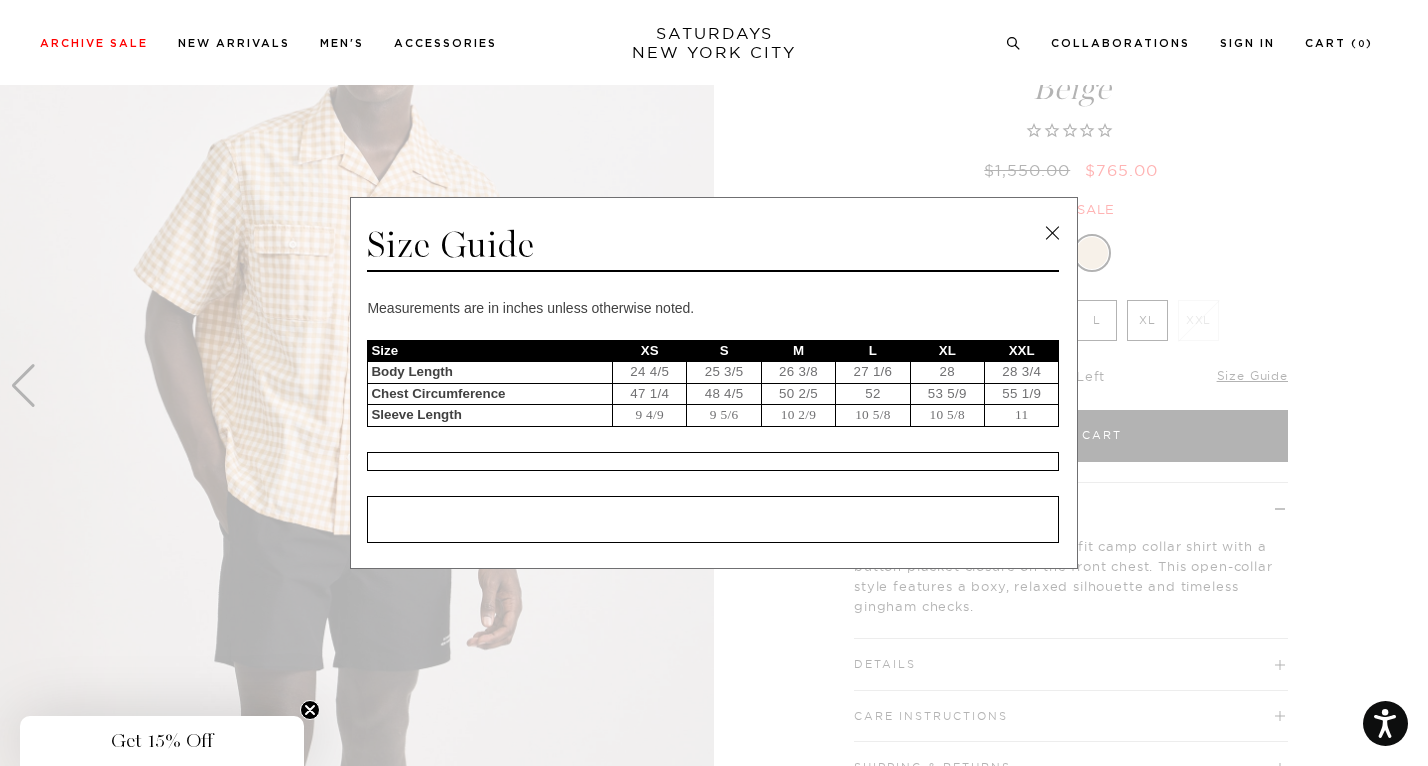 click at bounding box center (1052, 233) 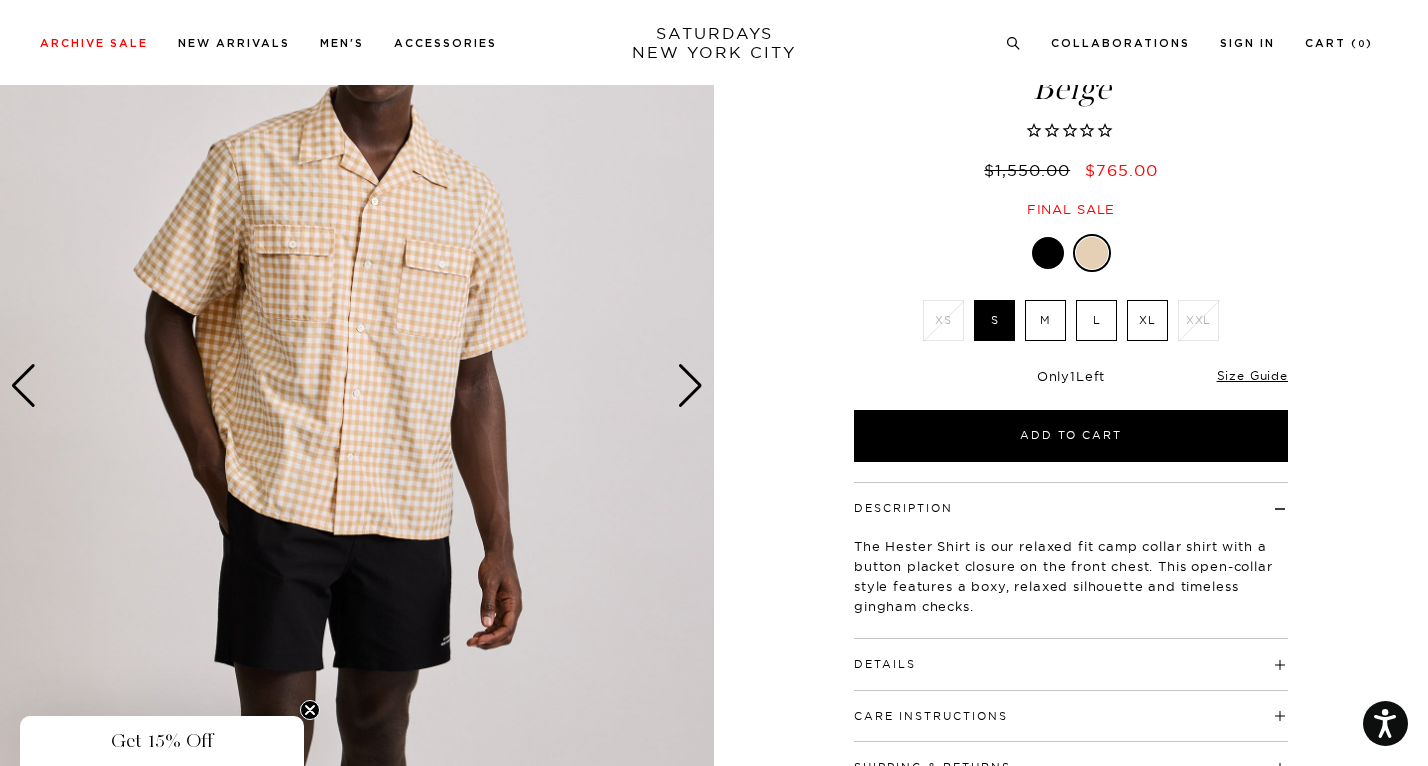 click at bounding box center [1048, 253] 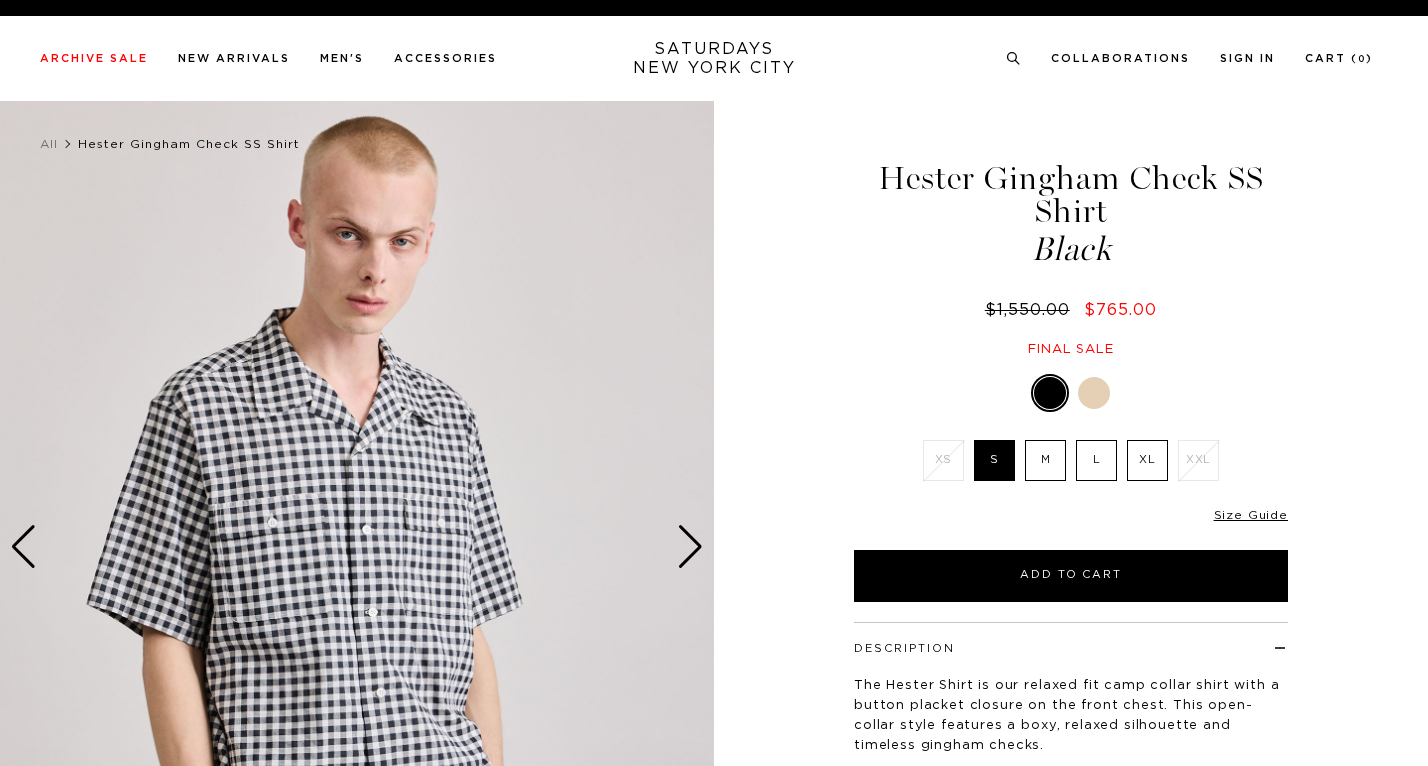 scroll, scrollTop: 0, scrollLeft: 0, axis: both 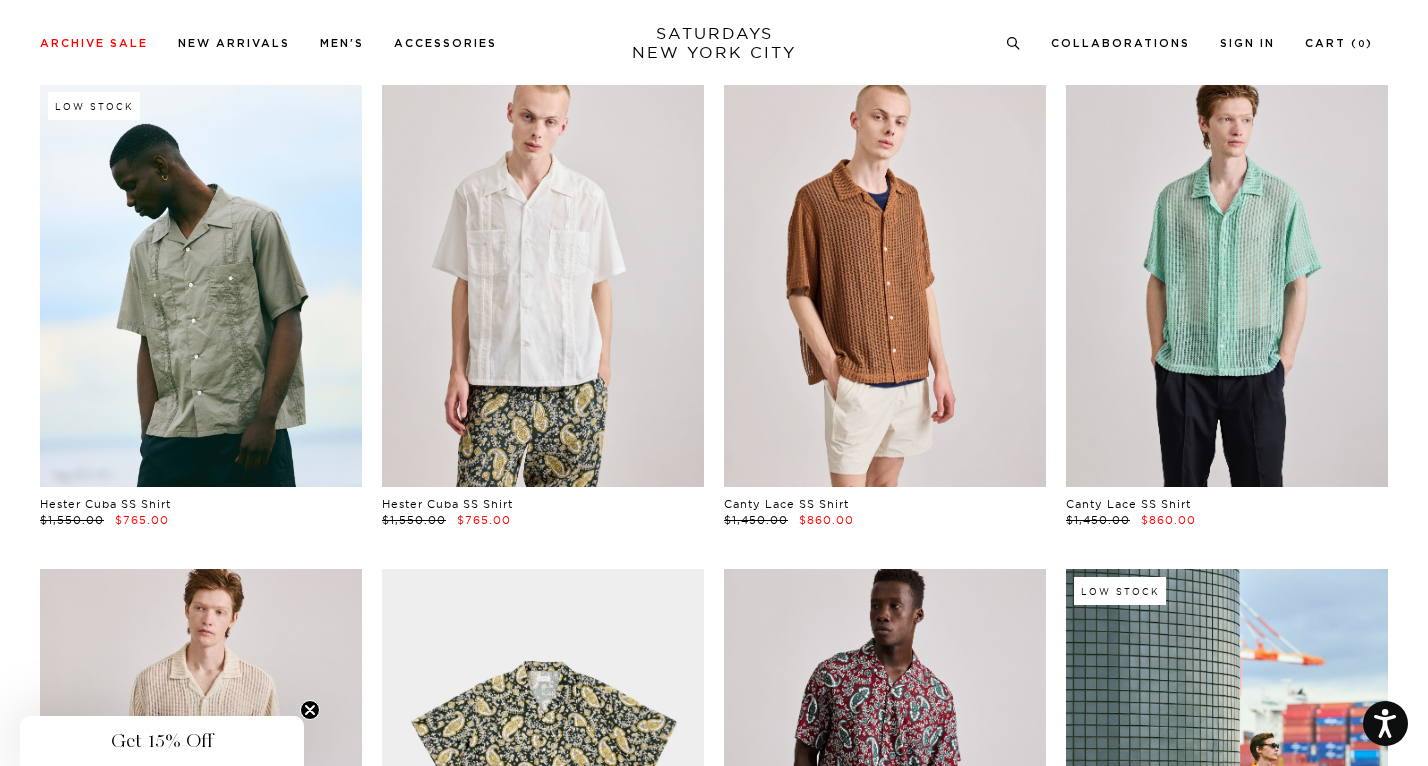 click at bounding box center [201, 285] 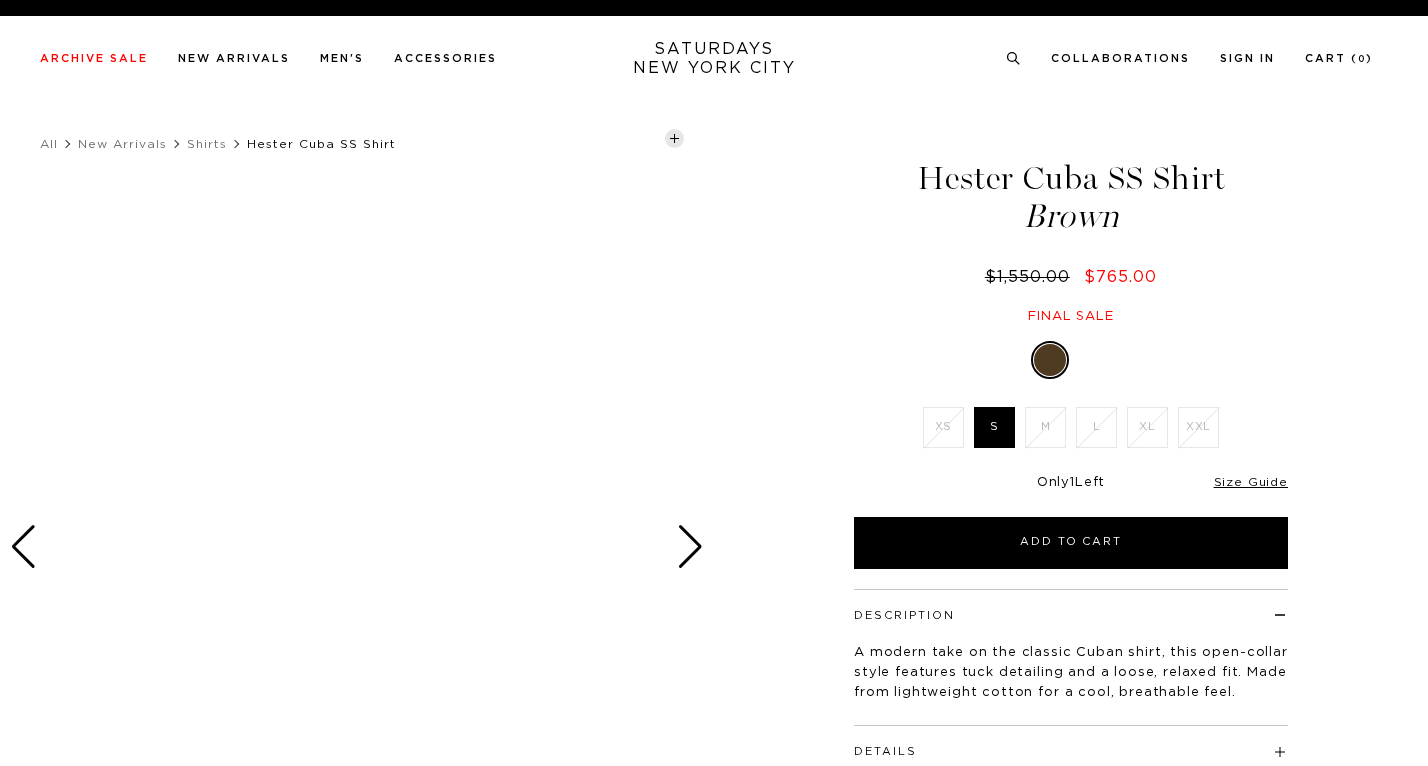 scroll, scrollTop: 0, scrollLeft: 0, axis: both 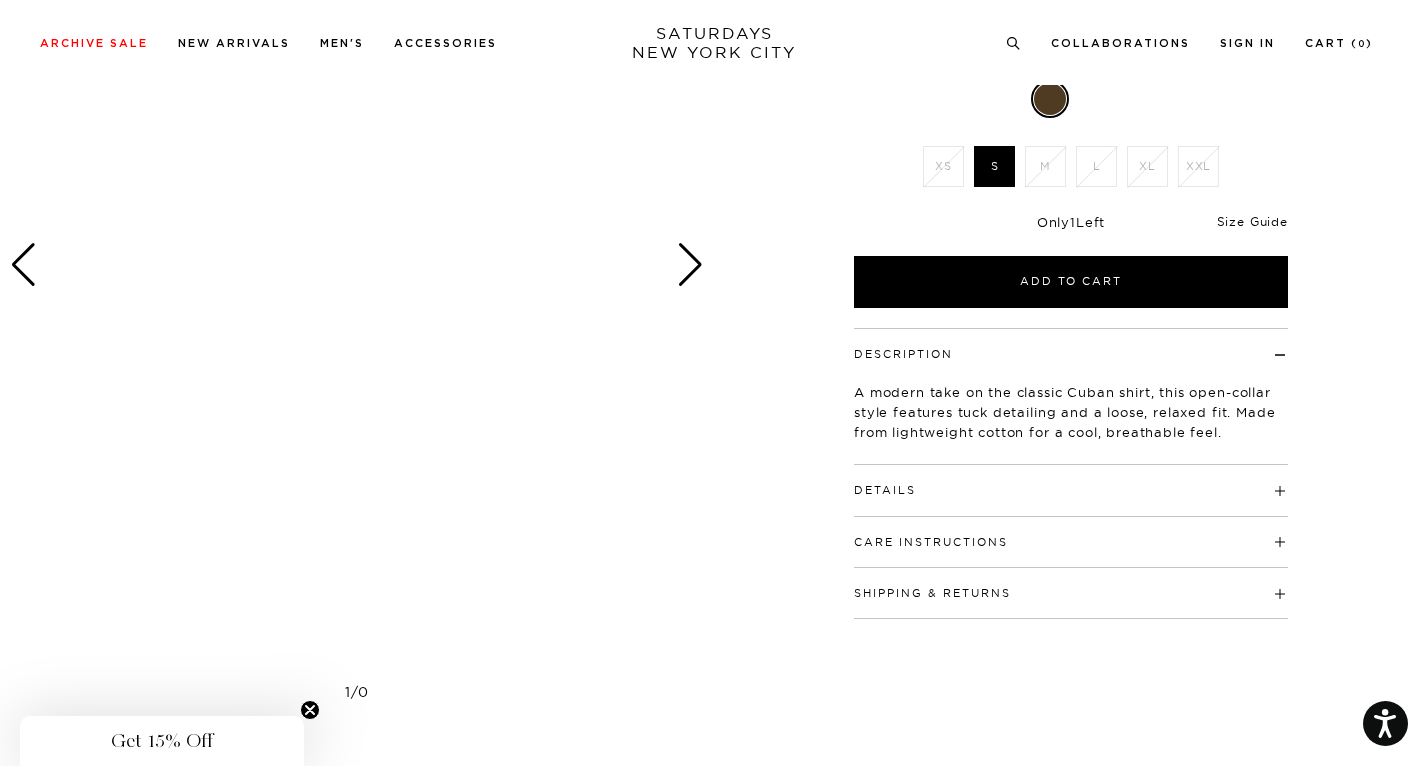 click on "Size Guide" at bounding box center [1252, 221] 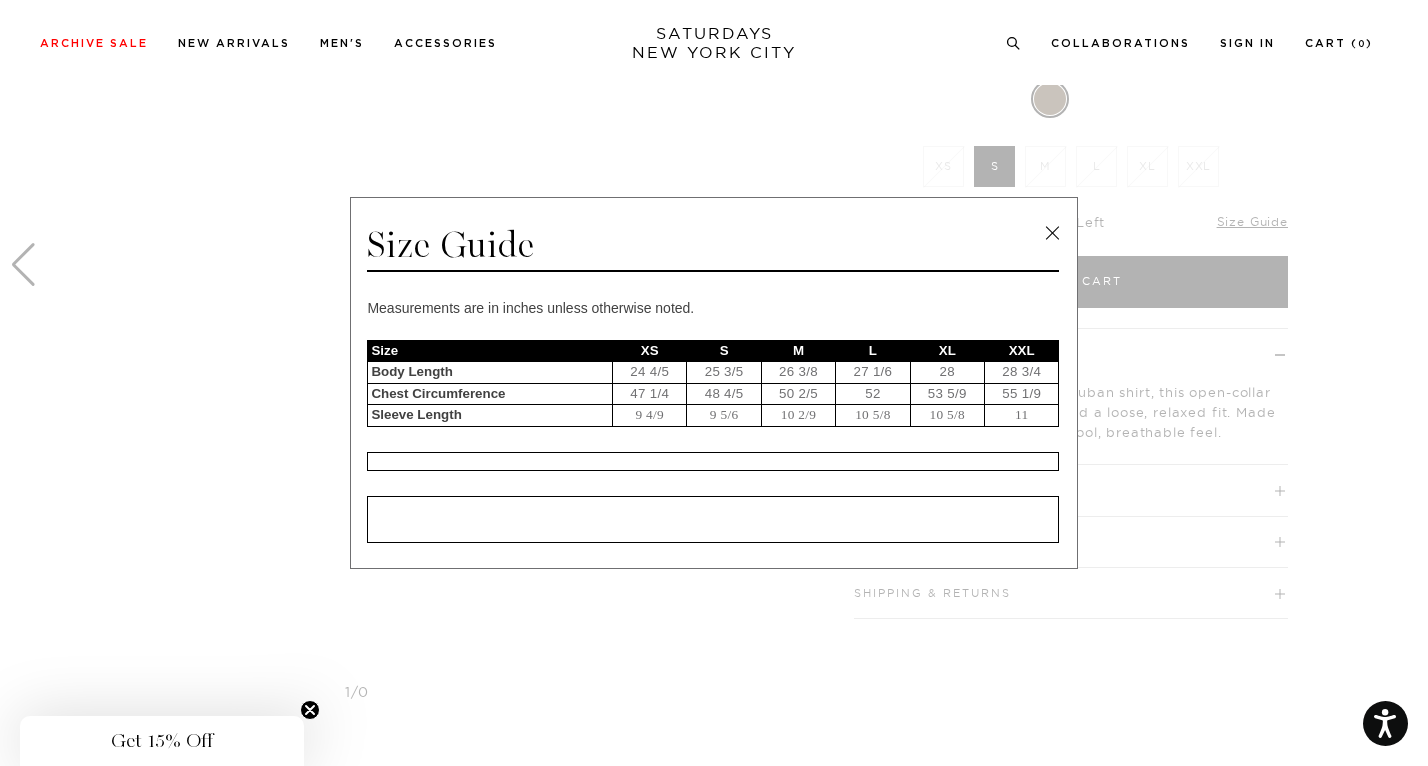 click at bounding box center [1052, 233] 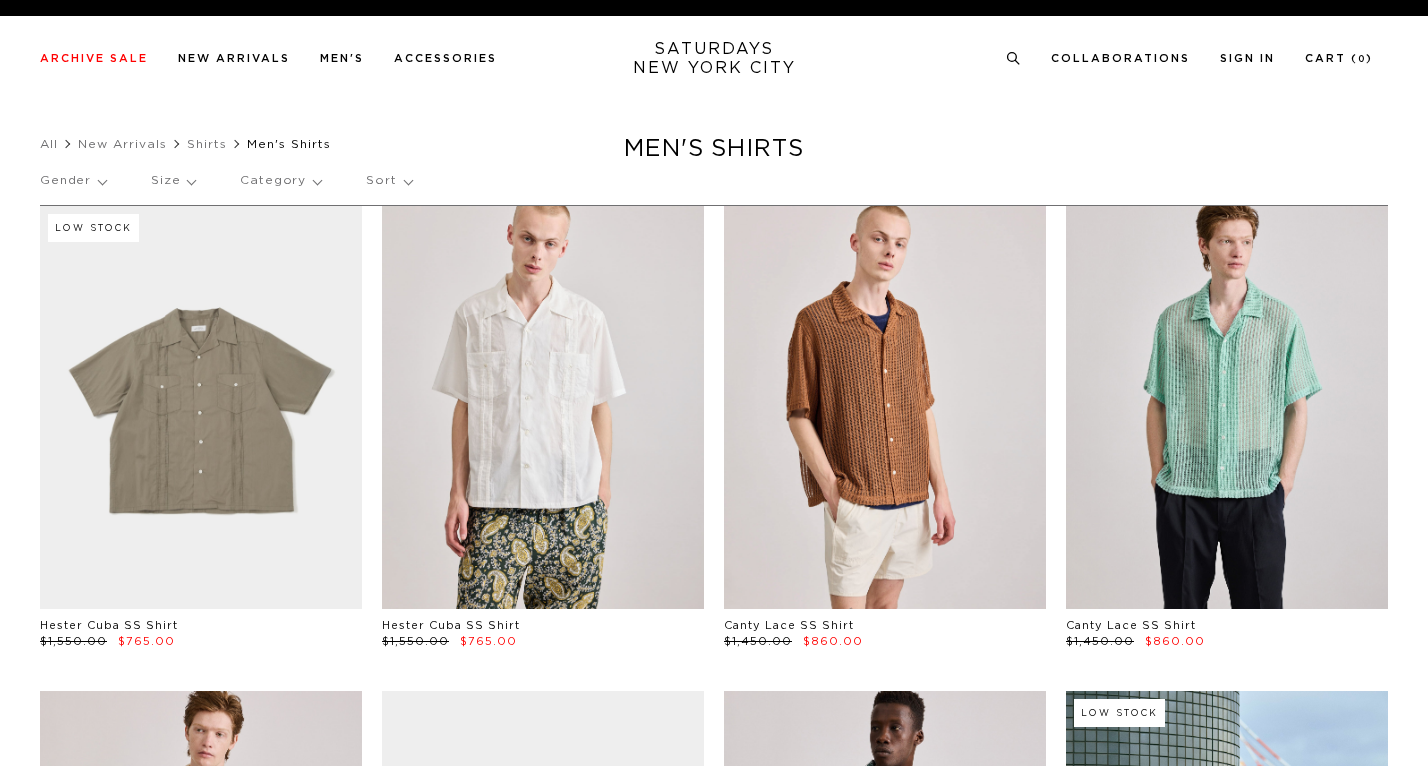 scroll, scrollTop: 122, scrollLeft: 0, axis: vertical 